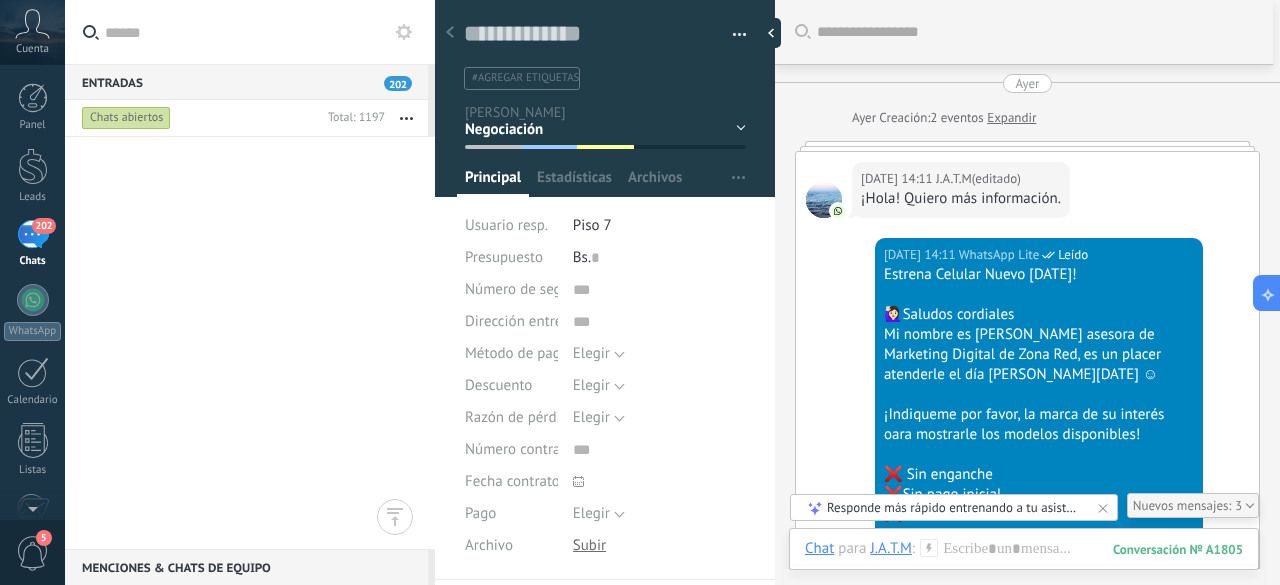 scroll, scrollTop: 0, scrollLeft: 0, axis: both 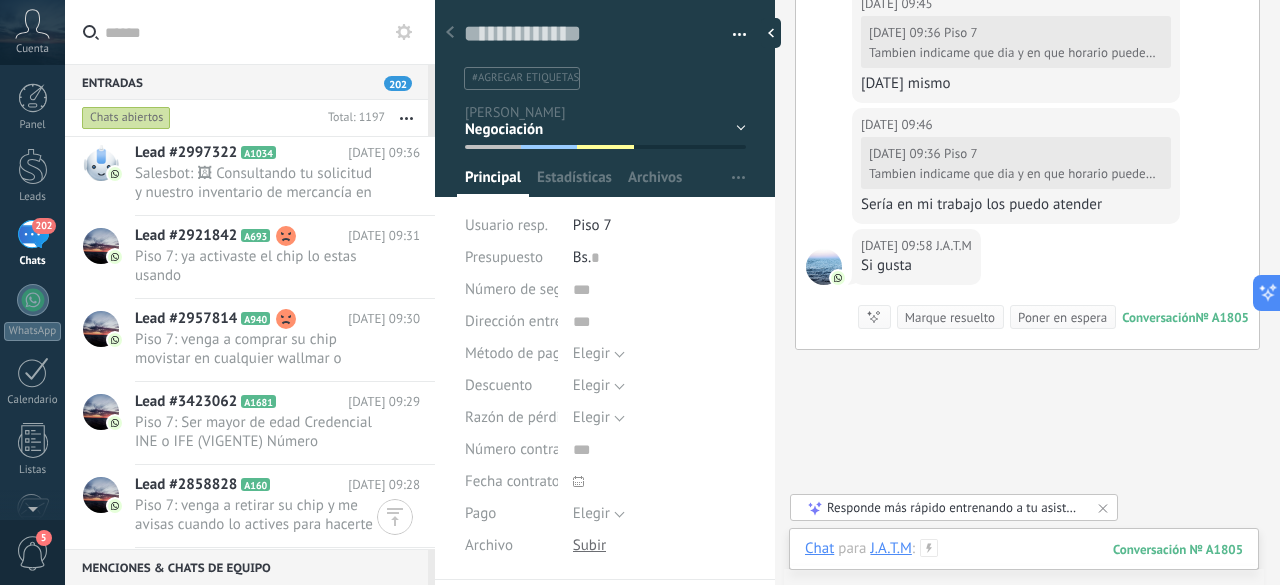 click at bounding box center (1024, 569) 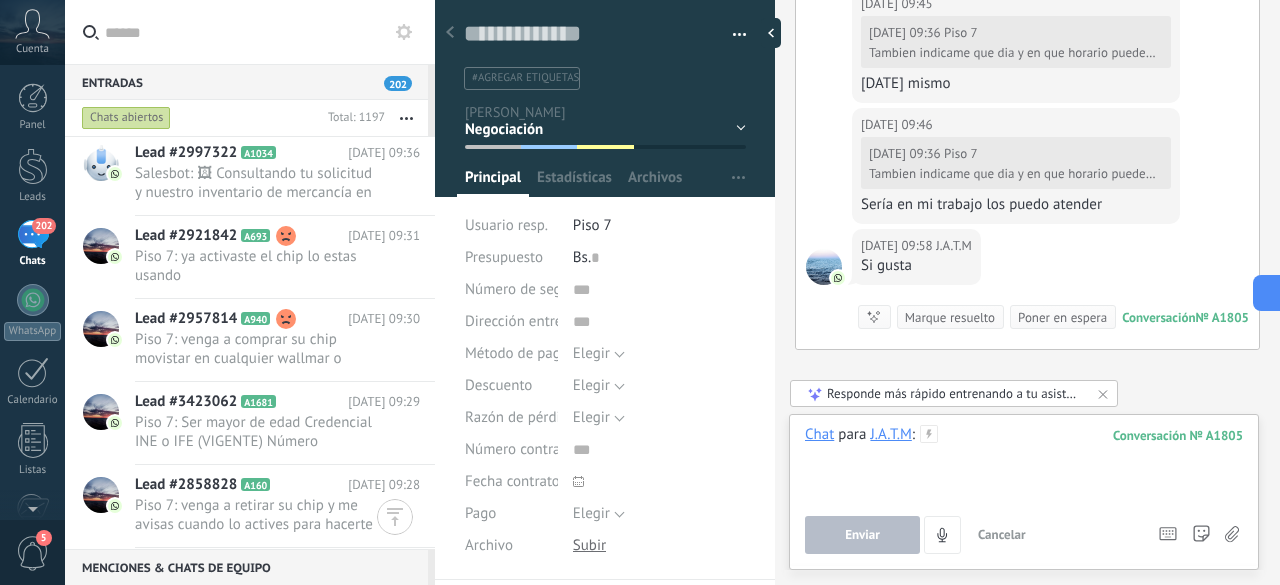 type 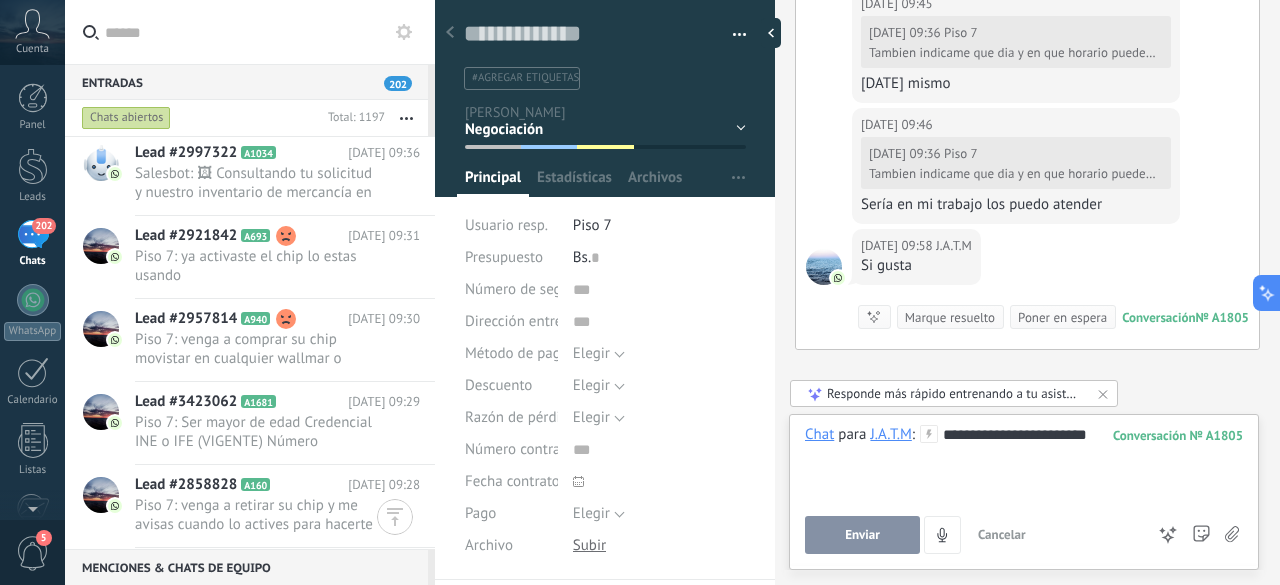 click on "Enviar" at bounding box center (862, 535) 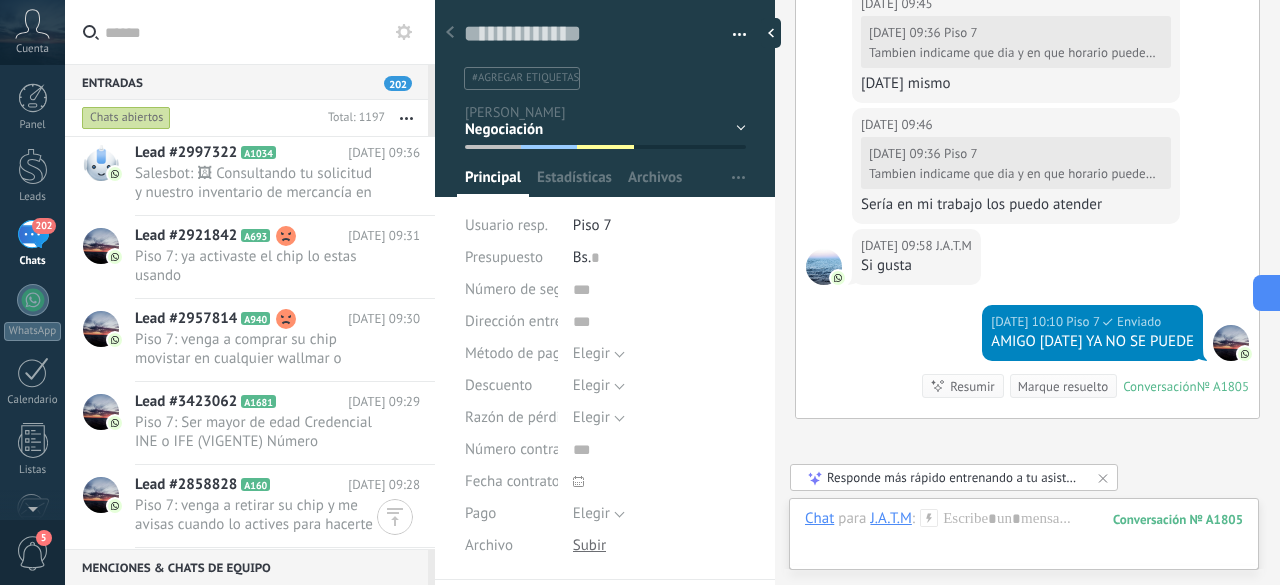 scroll, scrollTop: 5148, scrollLeft: 0, axis: vertical 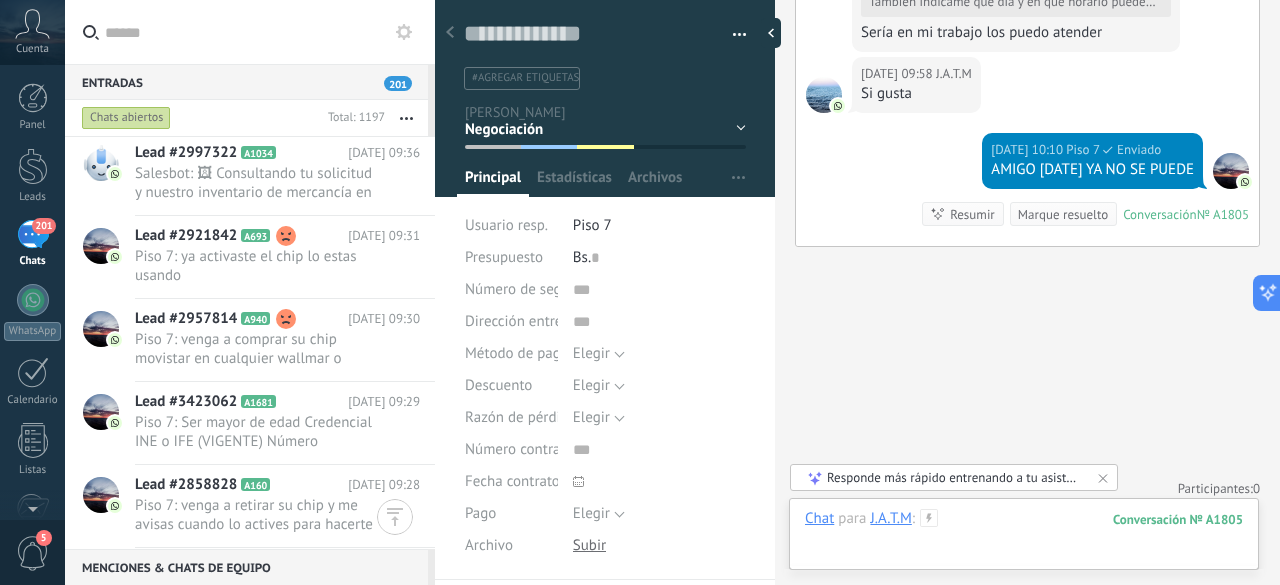 click at bounding box center (1024, 539) 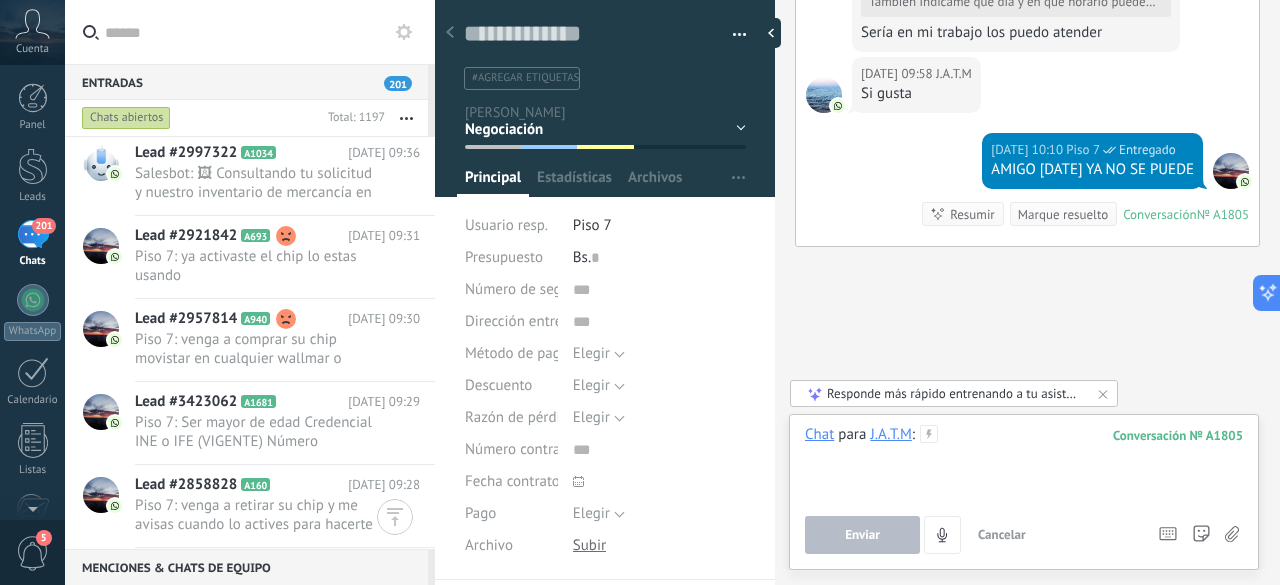 type 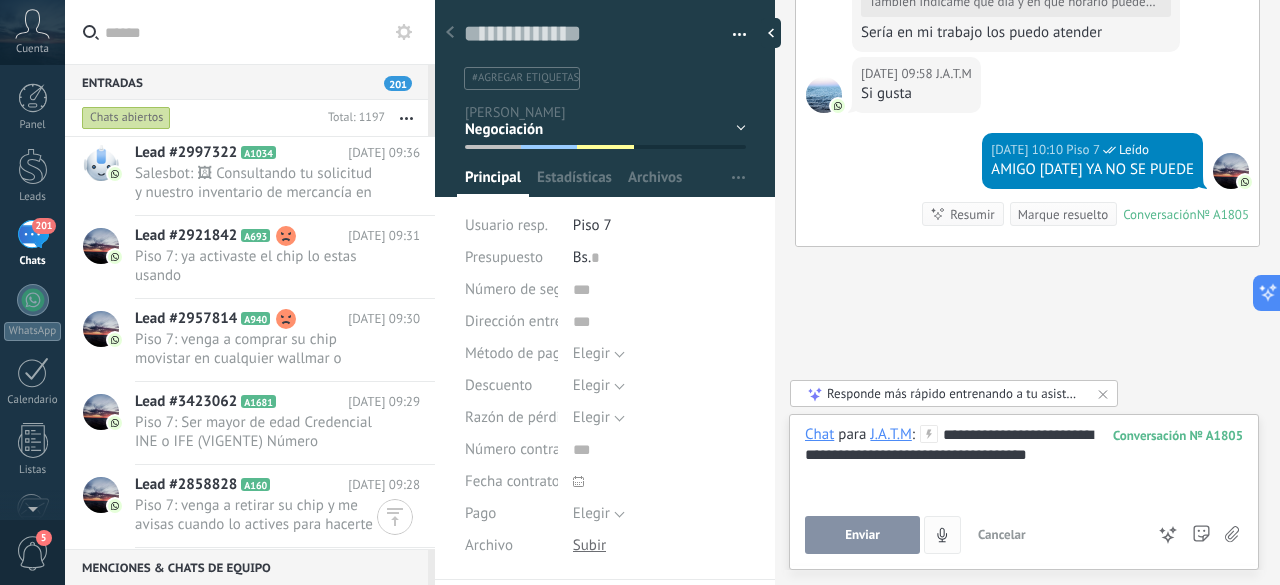 click on "Enviar" at bounding box center (862, 535) 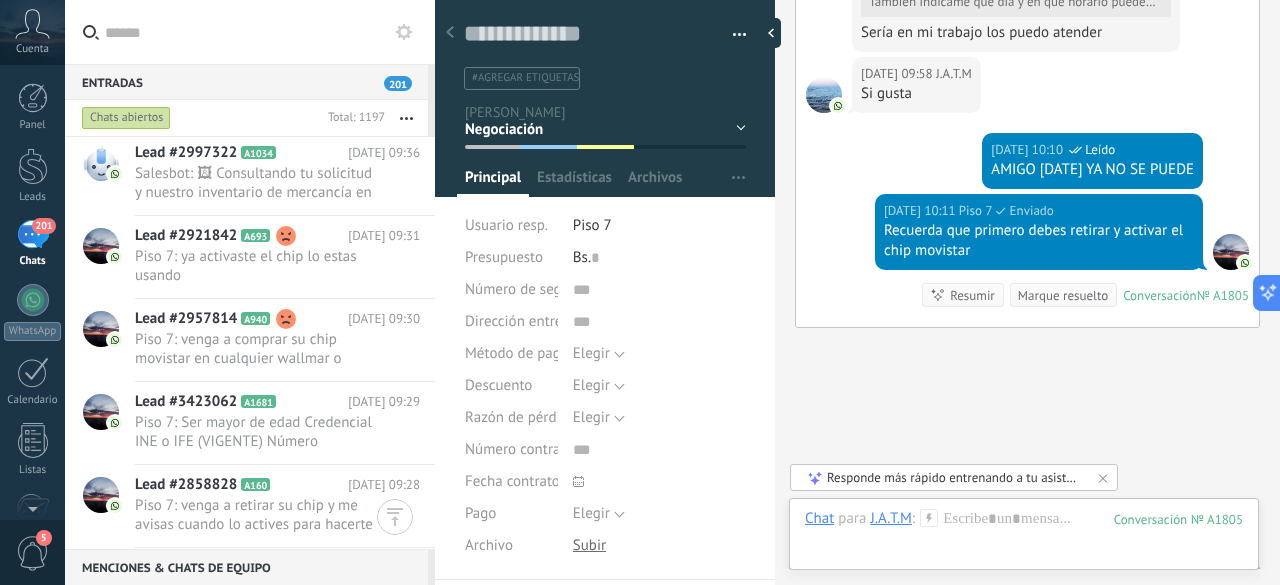 scroll, scrollTop: 5230, scrollLeft: 0, axis: vertical 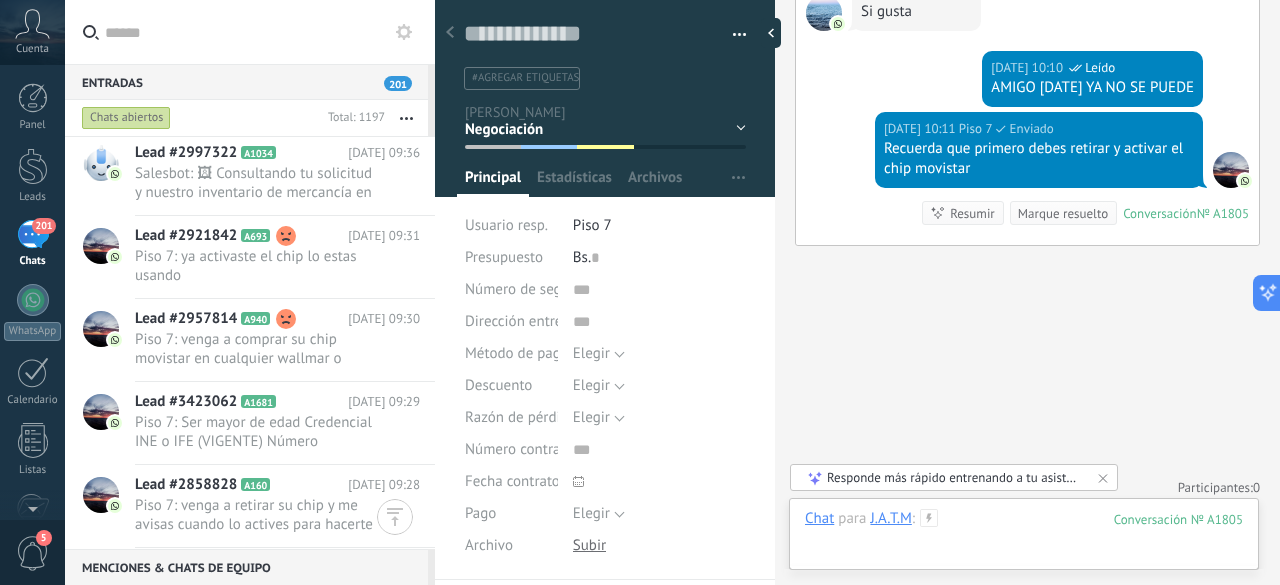 click at bounding box center (1024, 539) 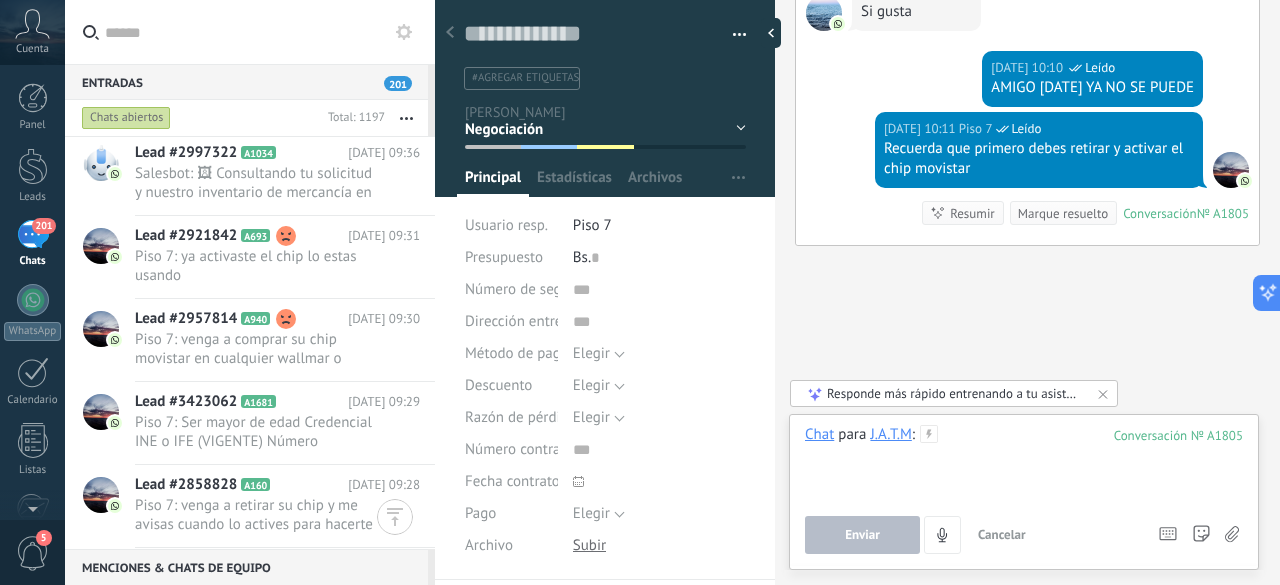 type 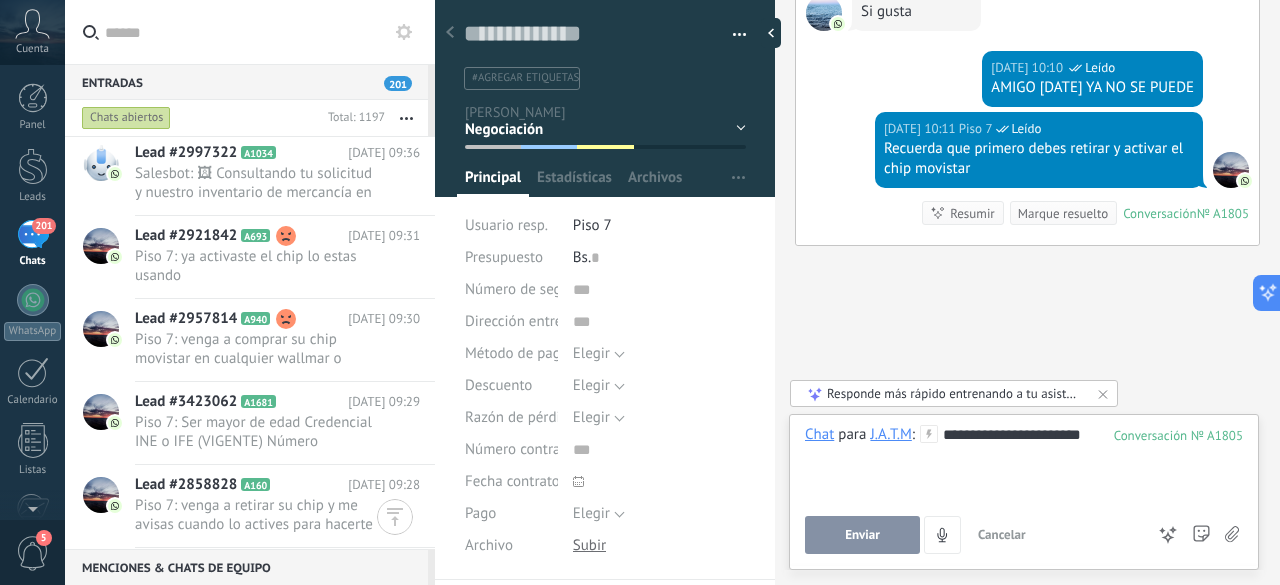 click on "Enviar" at bounding box center [862, 535] 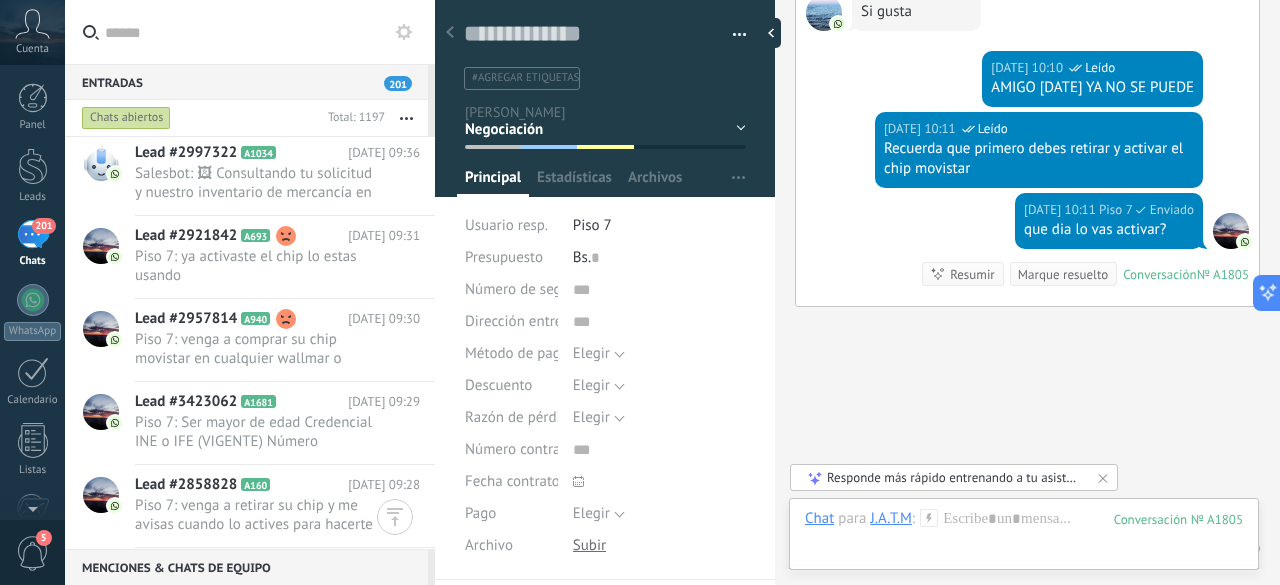 scroll, scrollTop: 5290, scrollLeft: 0, axis: vertical 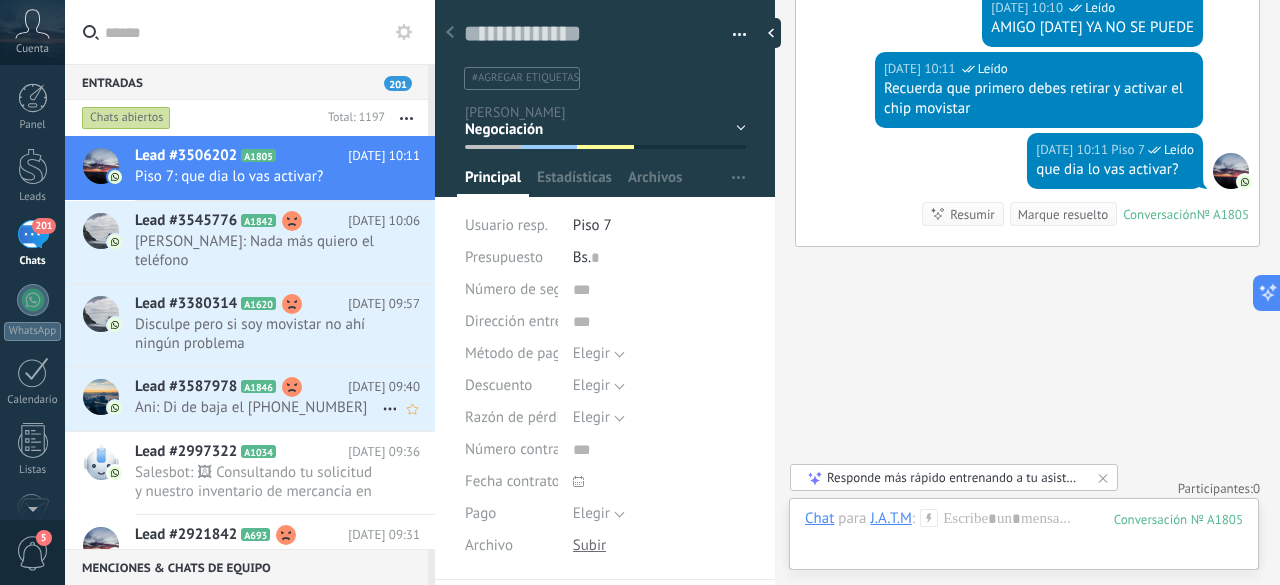 click on "Ani: Di de baja el [PHONE_NUMBER]" at bounding box center (258, 407) 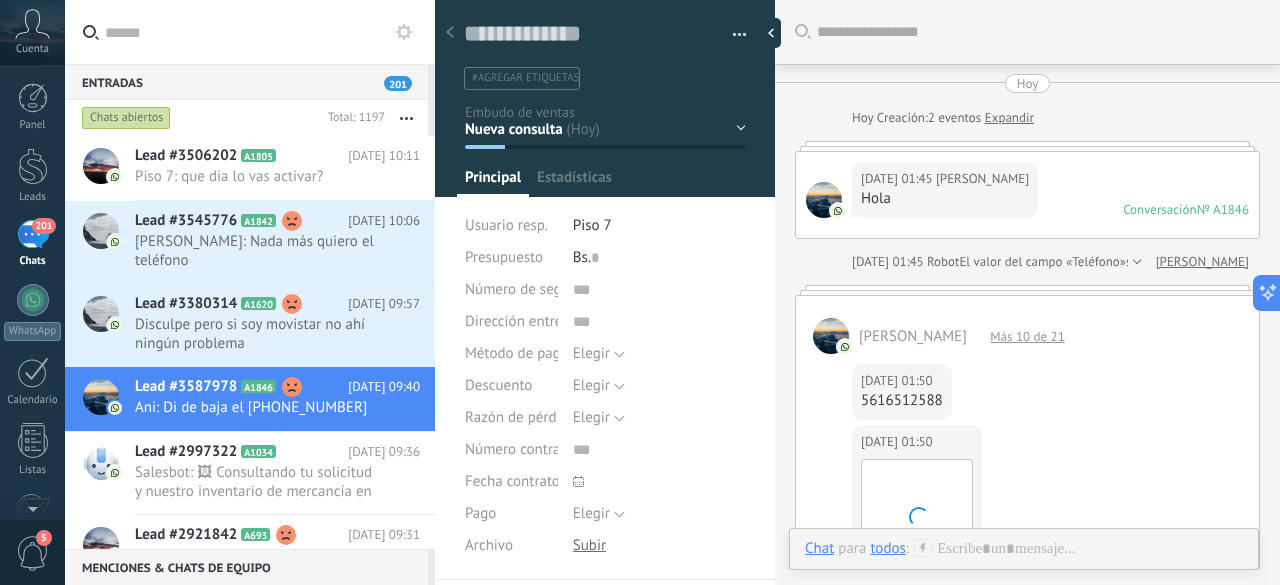 scroll, scrollTop: 1868, scrollLeft: 0, axis: vertical 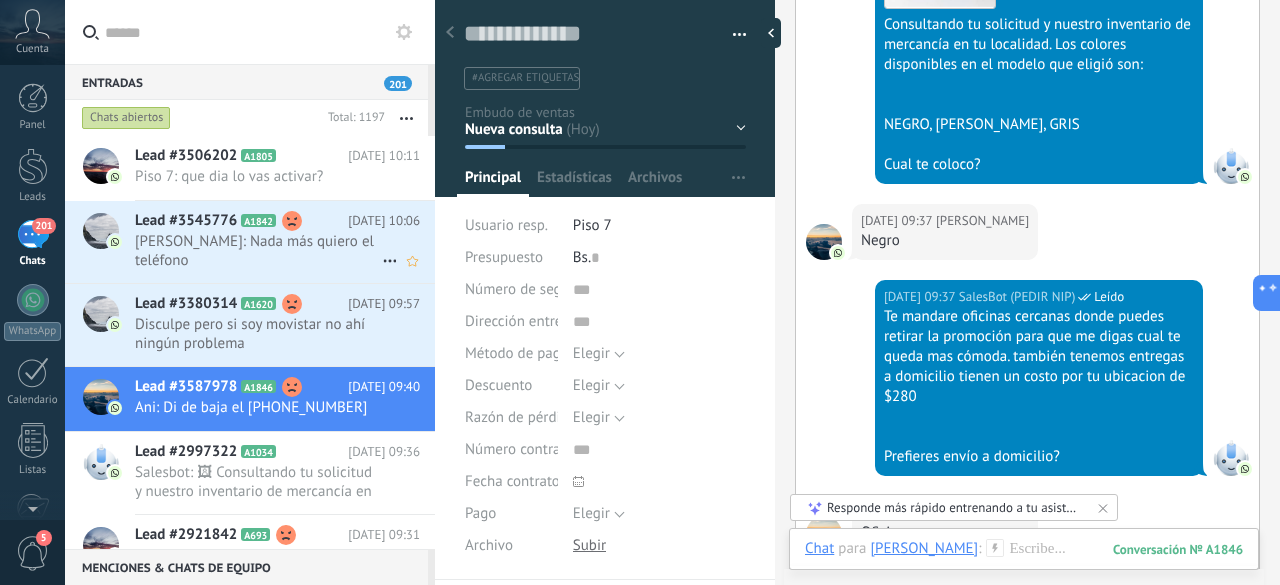 click on "[PERSON_NAME]: Nada más quiero el teléfono" at bounding box center (258, 251) 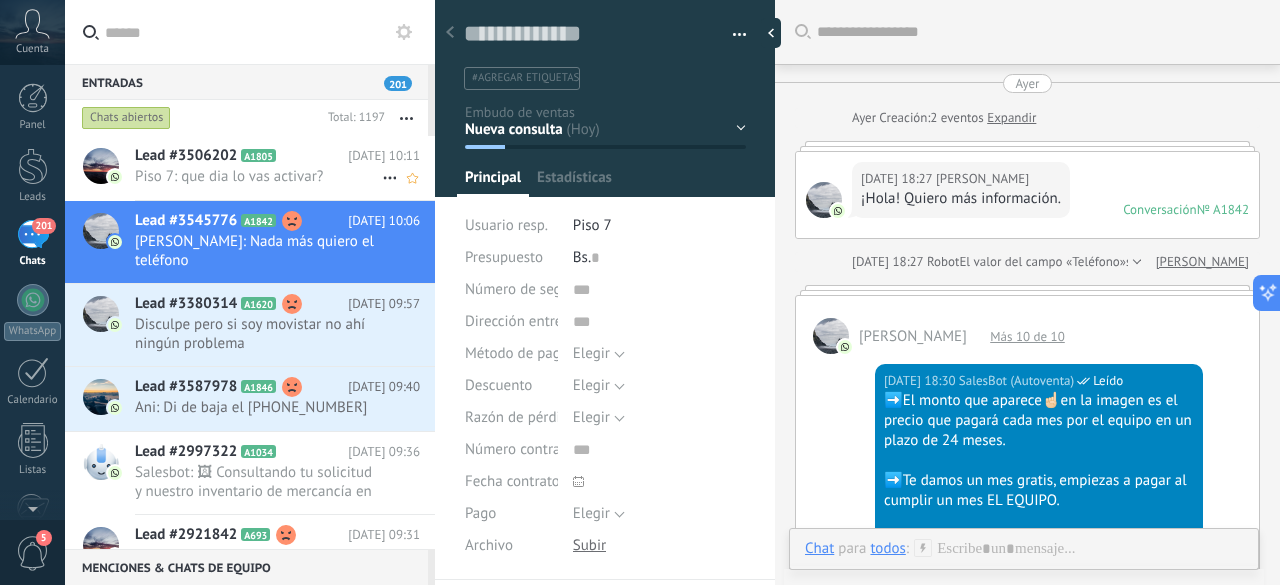 scroll, scrollTop: 30, scrollLeft: 0, axis: vertical 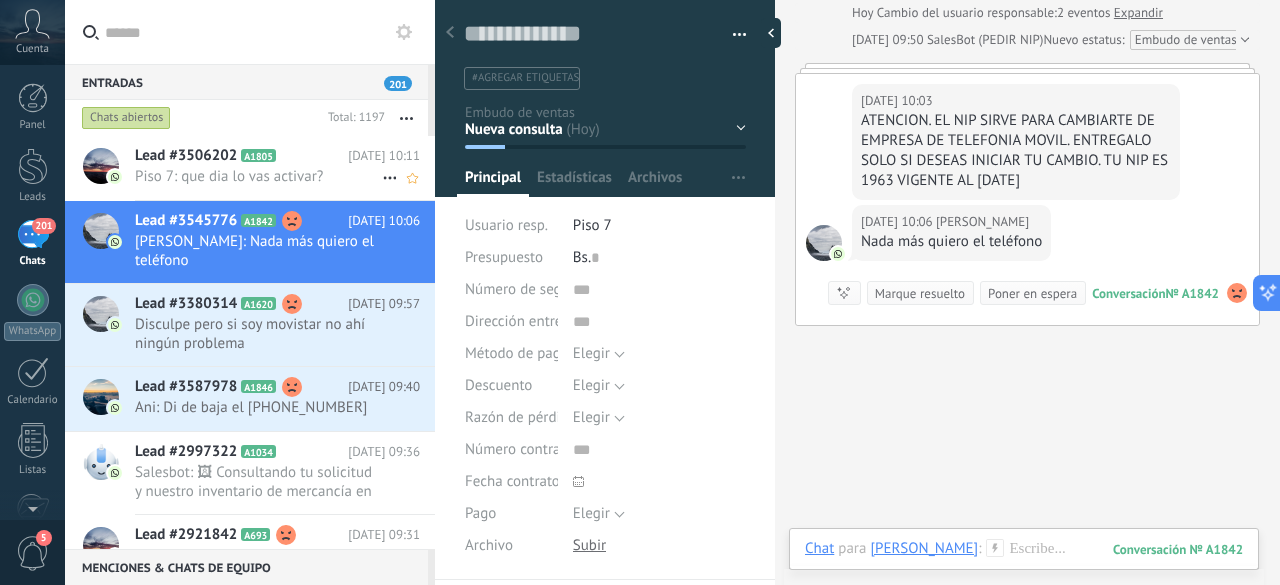 click on "Lead #3506202" at bounding box center [186, 156] 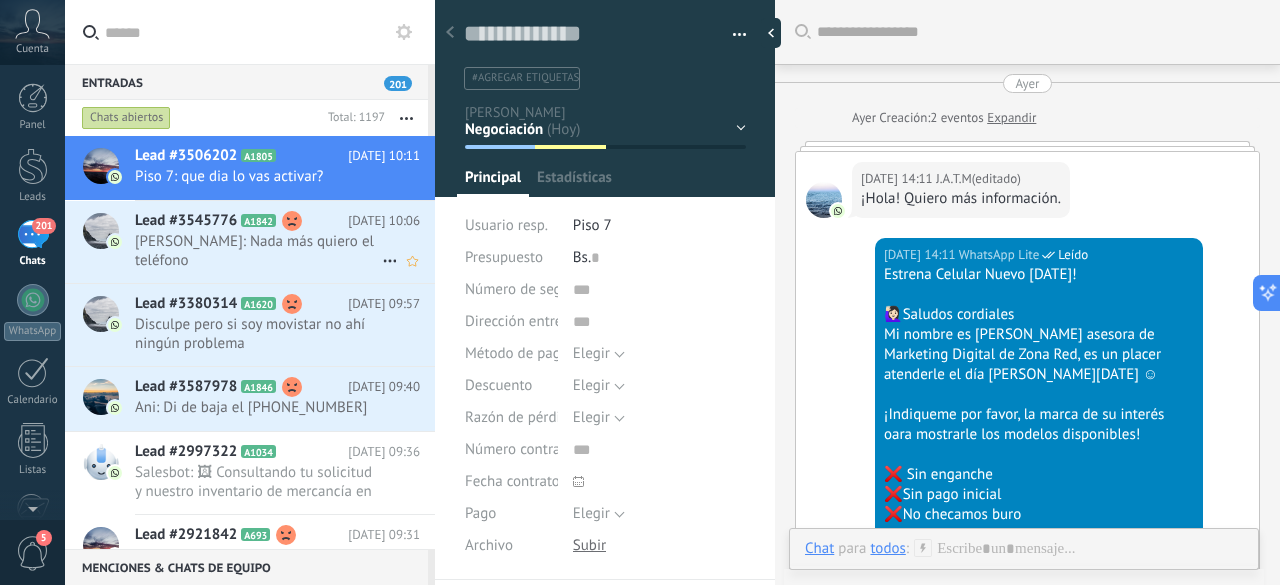 scroll, scrollTop: 3257, scrollLeft: 0, axis: vertical 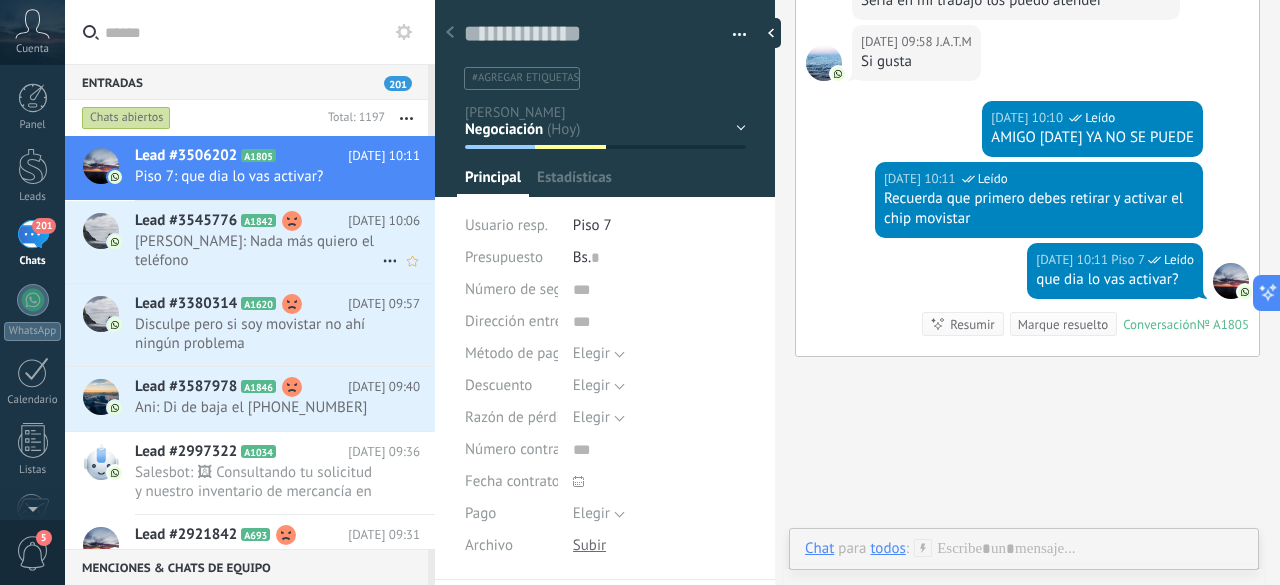 click on "[PERSON_NAME]: Nada más quiero el teléfono" at bounding box center [258, 251] 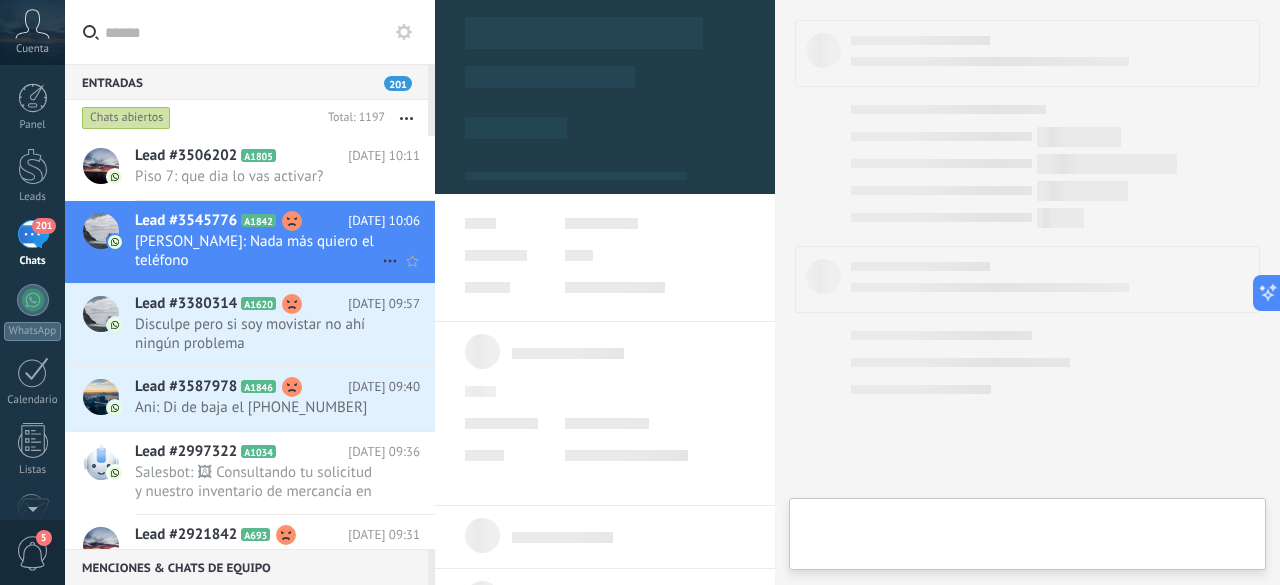 type on "**********" 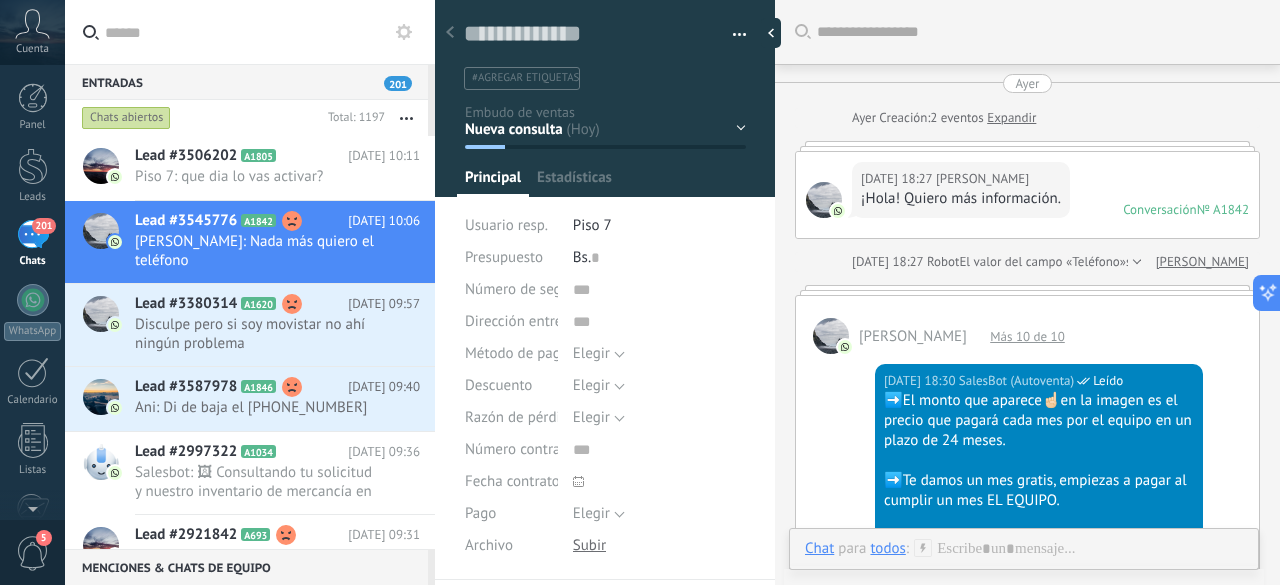 scroll, scrollTop: 30, scrollLeft: 0, axis: vertical 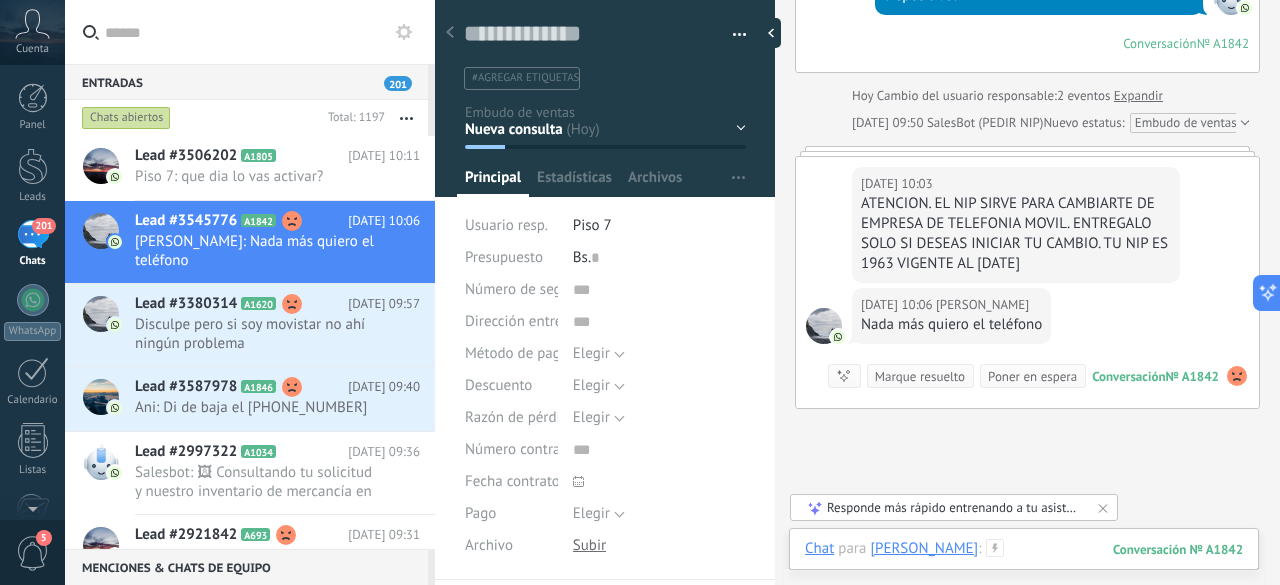 click at bounding box center (1024, 569) 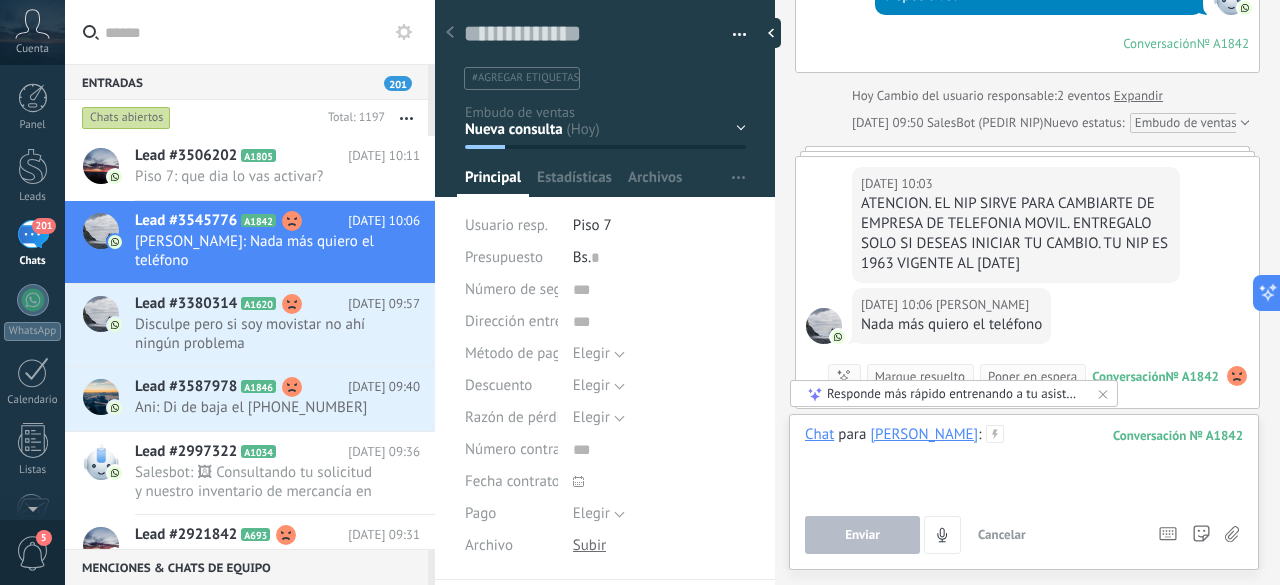 paste 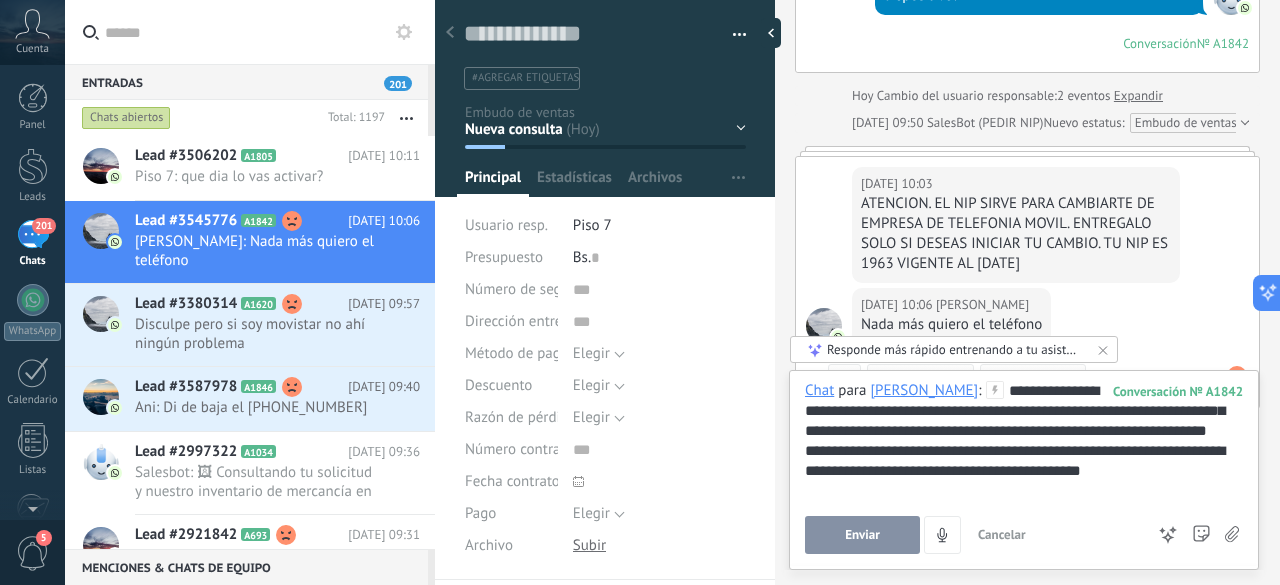 click on "Enviar" at bounding box center [862, 535] 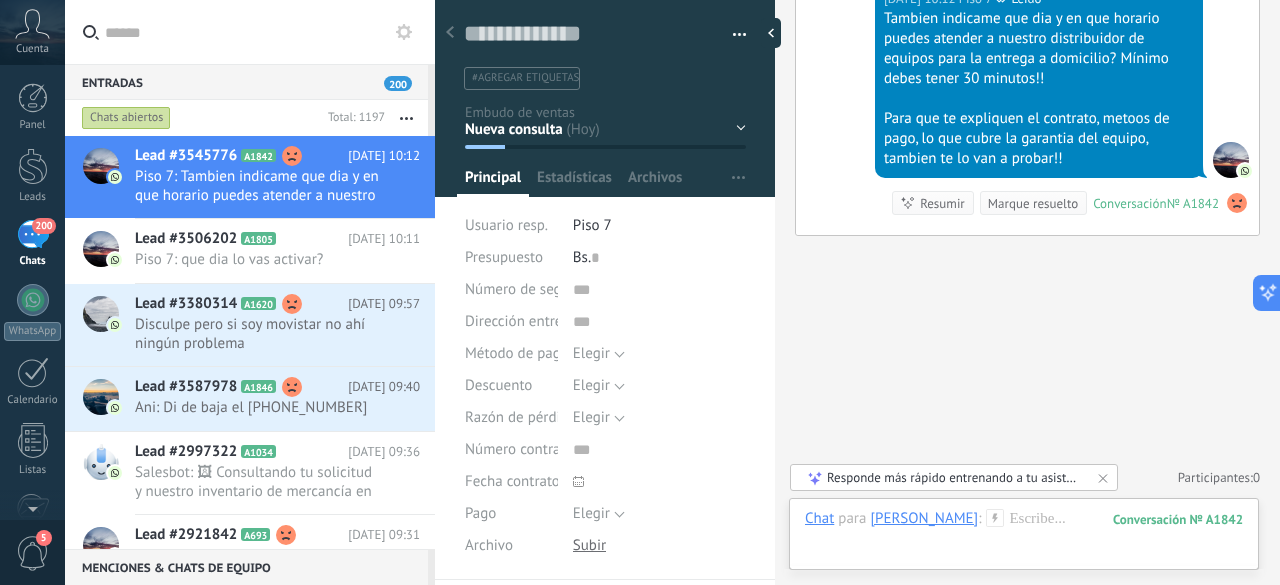 scroll, scrollTop: 3898, scrollLeft: 0, axis: vertical 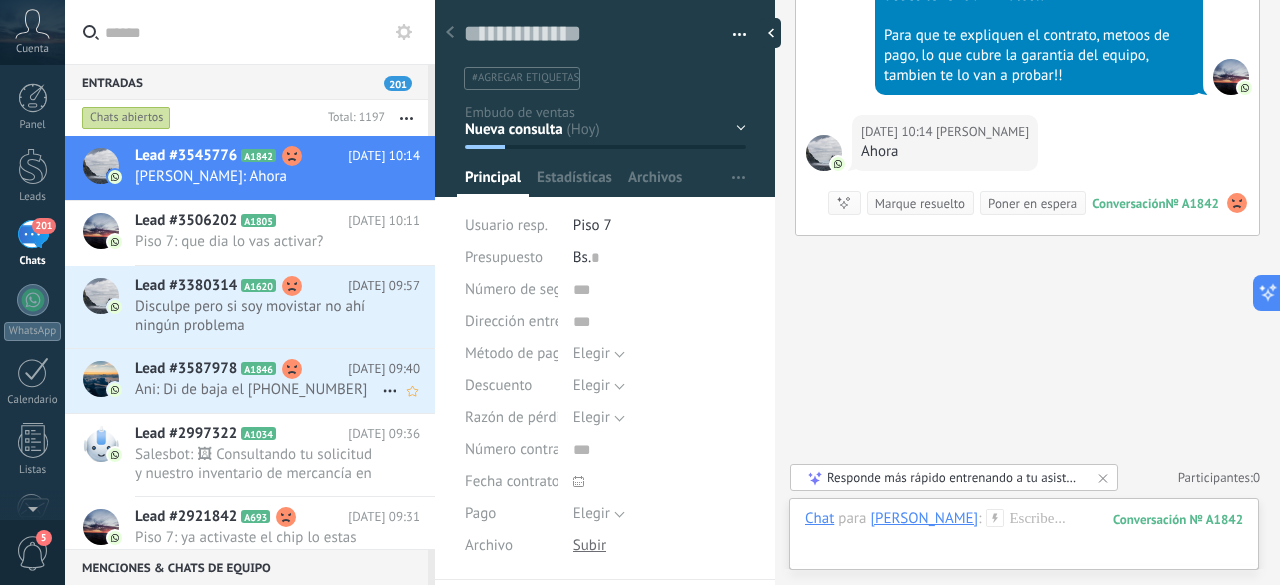 click on "Lead #3587978
A1846
[DATE] 09:40
Ani: Di de baja el [PHONE_NUMBER]" at bounding box center (285, 380) 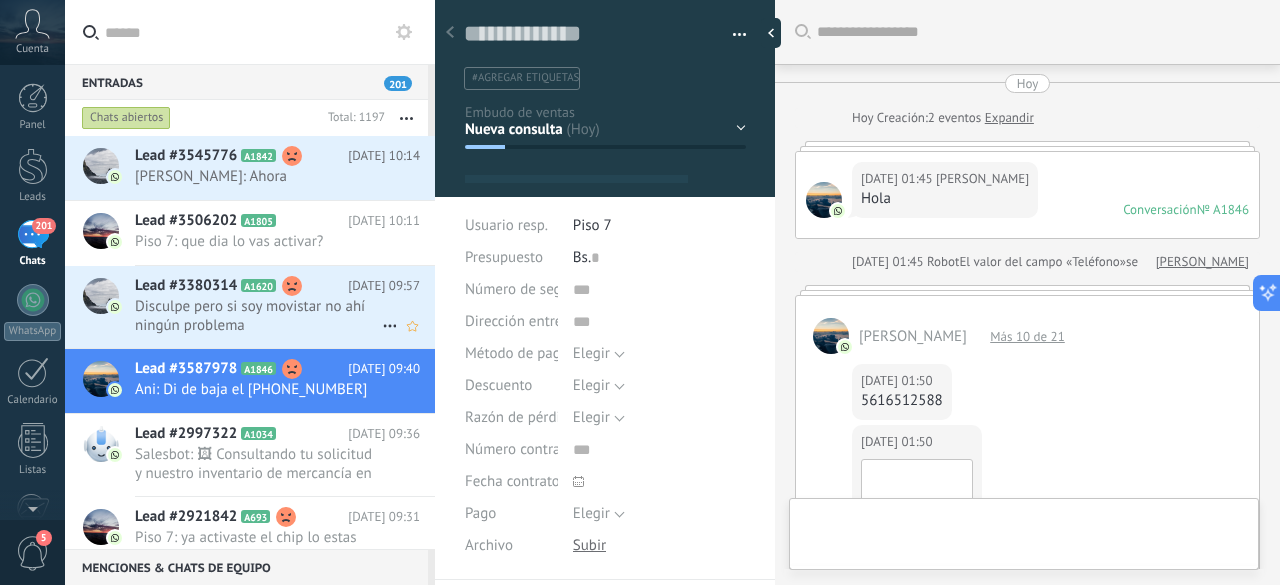 type on "**********" 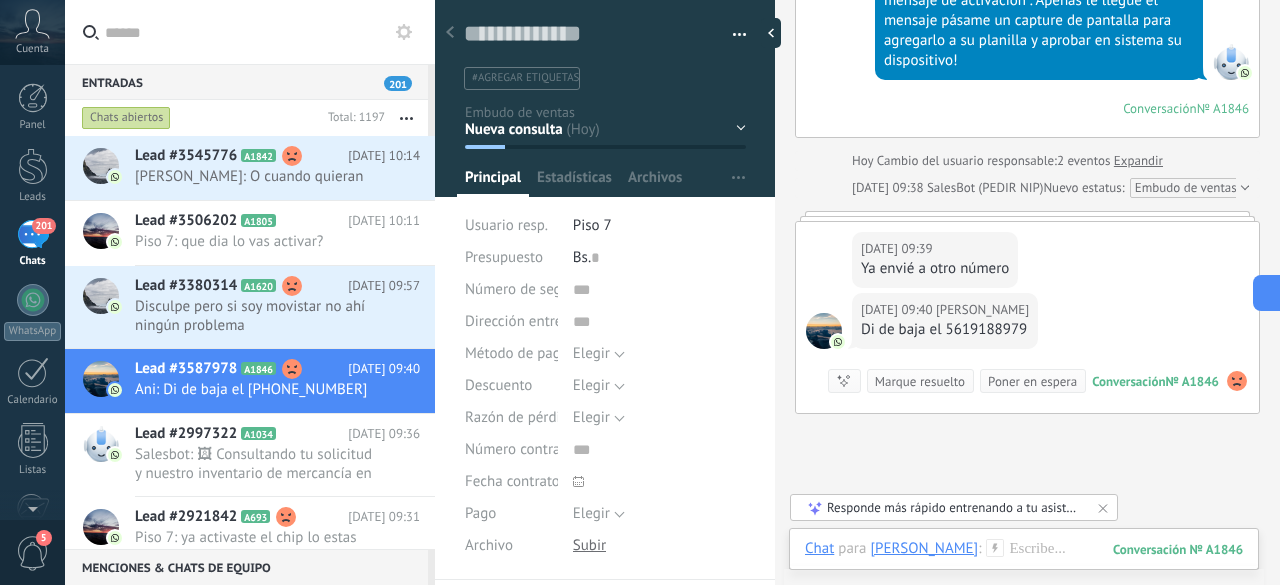 scroll, scrollTop: 1985, scrollLeft: 0, axis: vertical 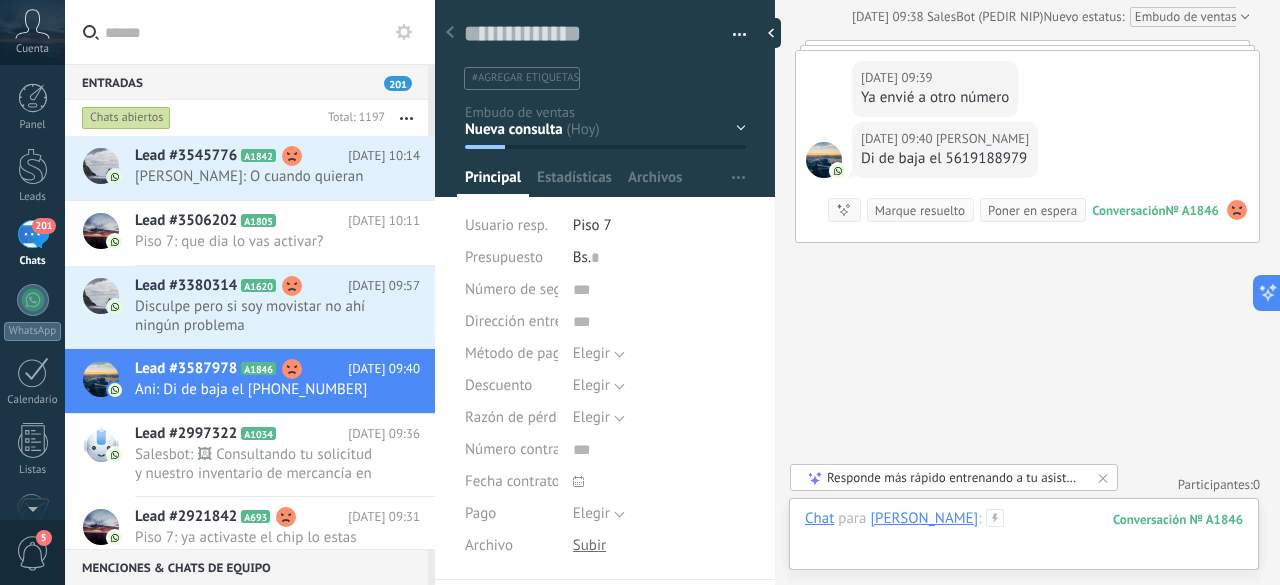 click at bounding box center [1024, 539] 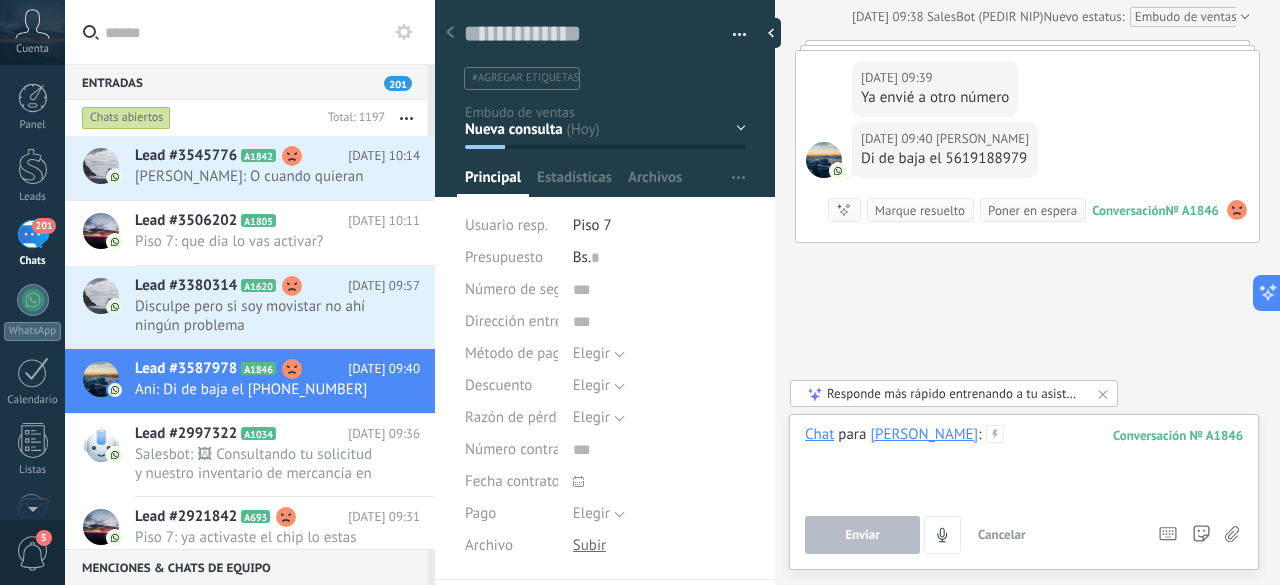 type 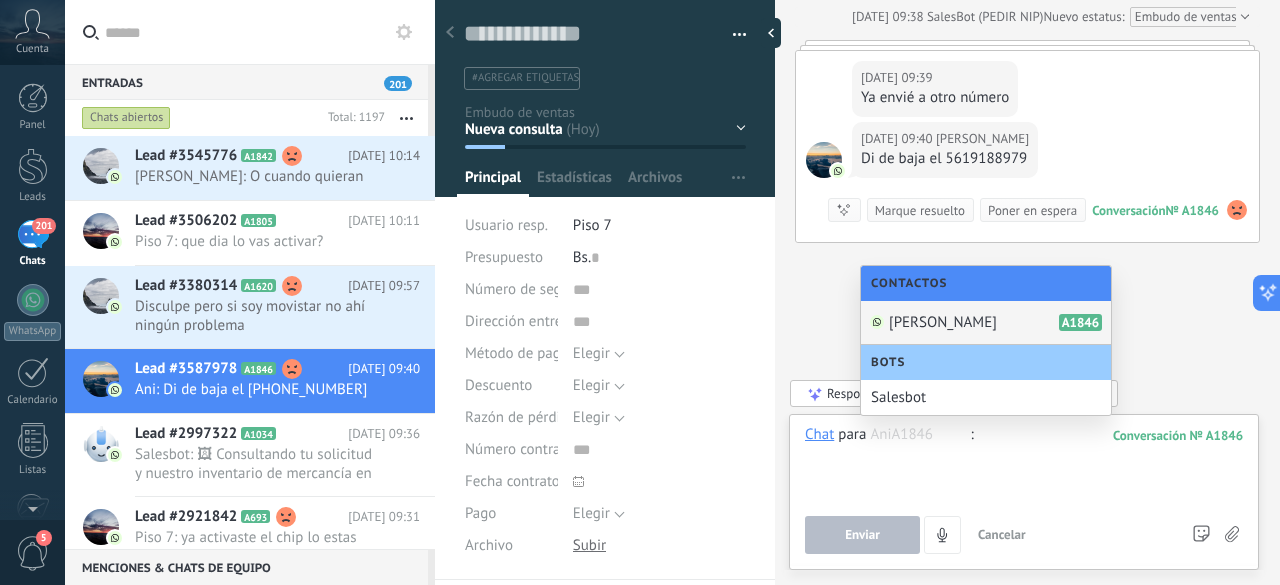 click on "Conversación" at bounding box center (1128, 210) 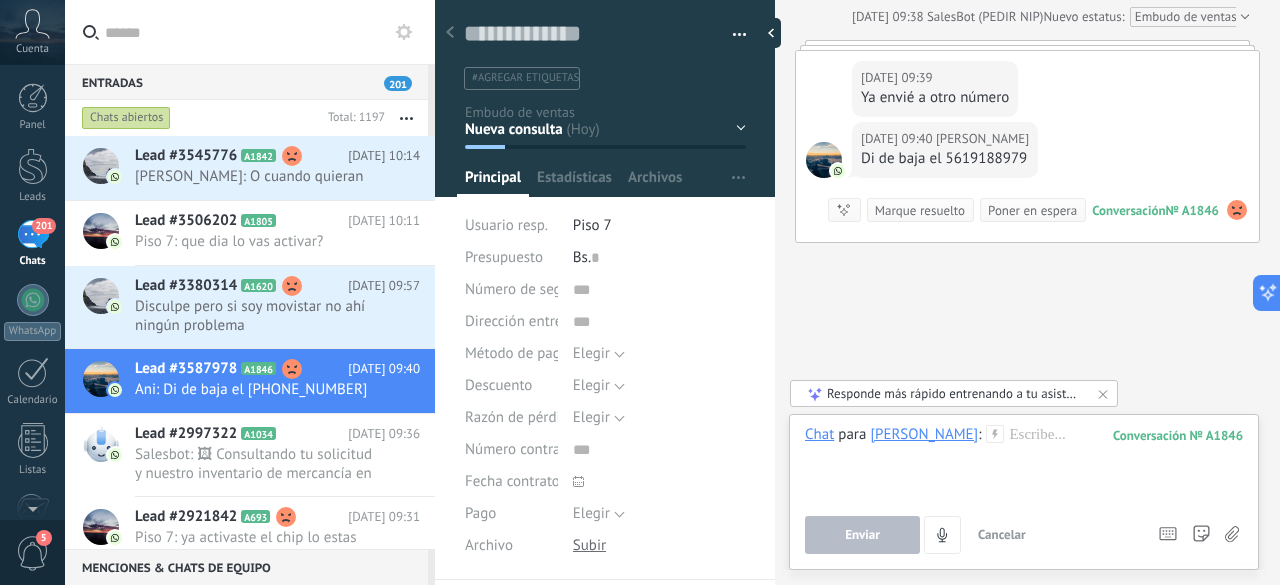click at bounding box center (1024, 463) 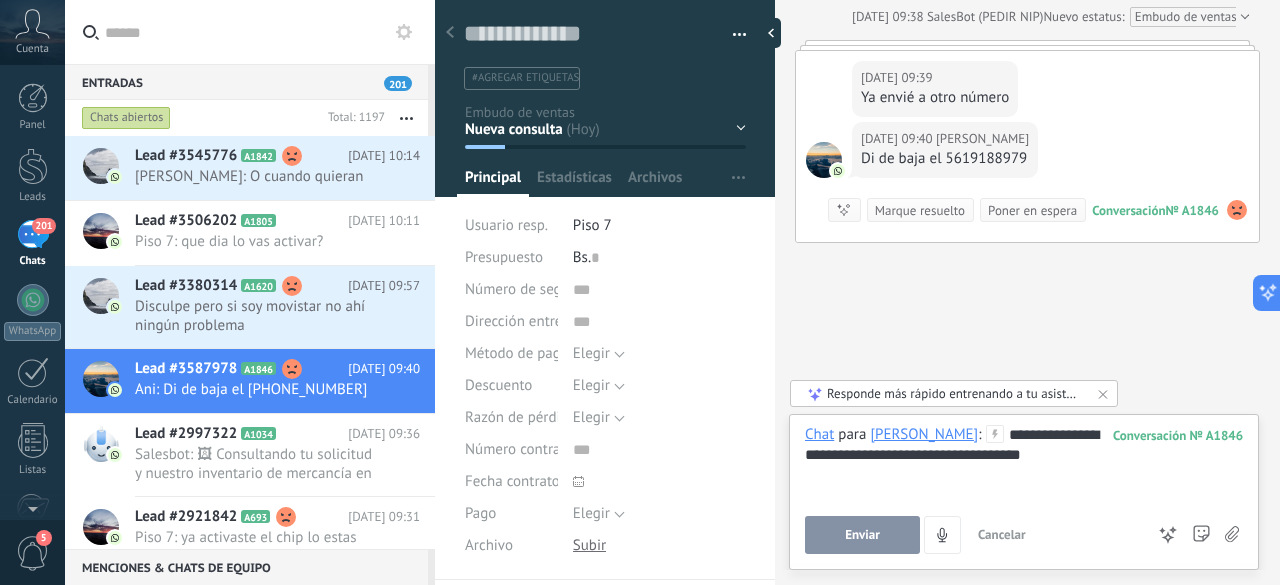 click on "Enviar" at bounding box center [862, 535] 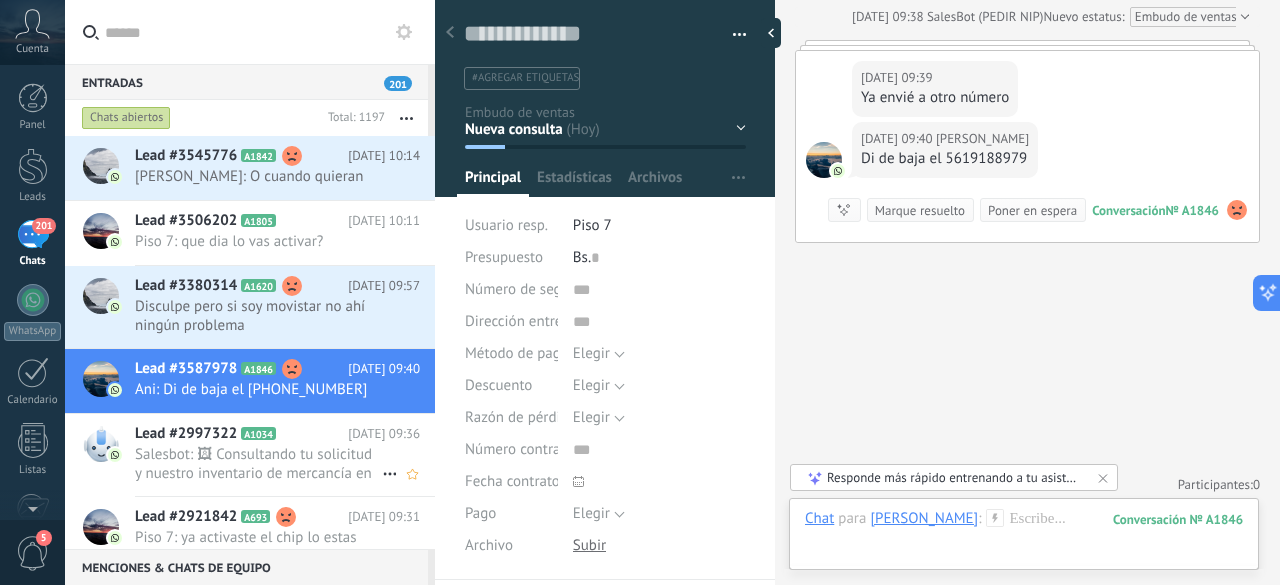scroll, scrollTop: 2054, scrollLeft: 0, axis: vertical 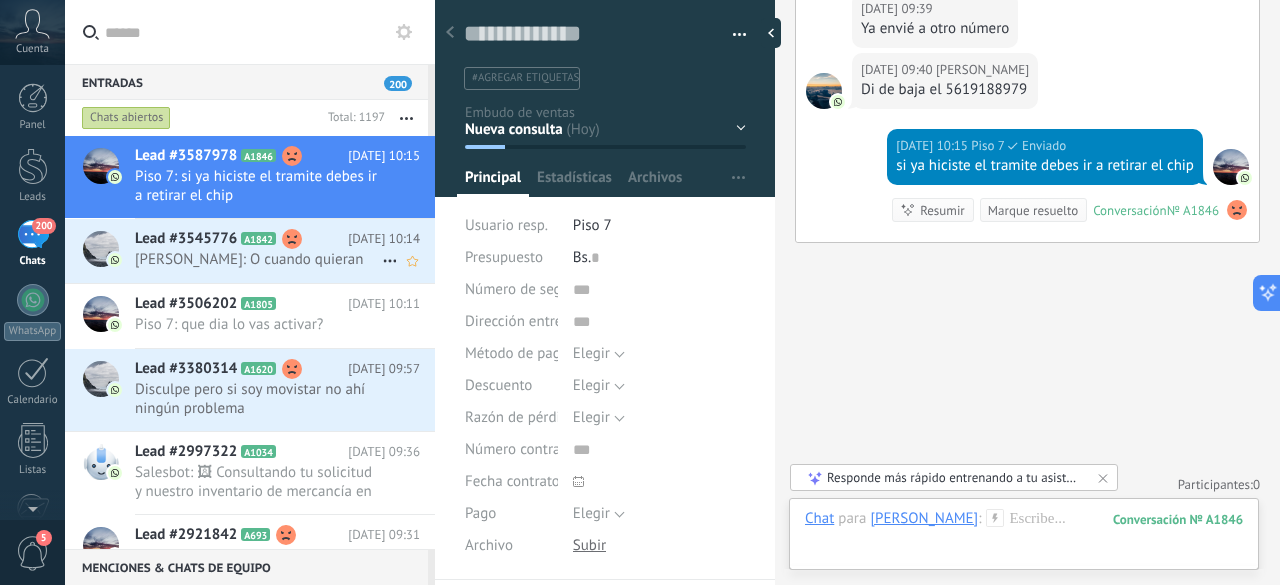 click on "Lead #3545776
A1842" at bounding box center [241, 239] 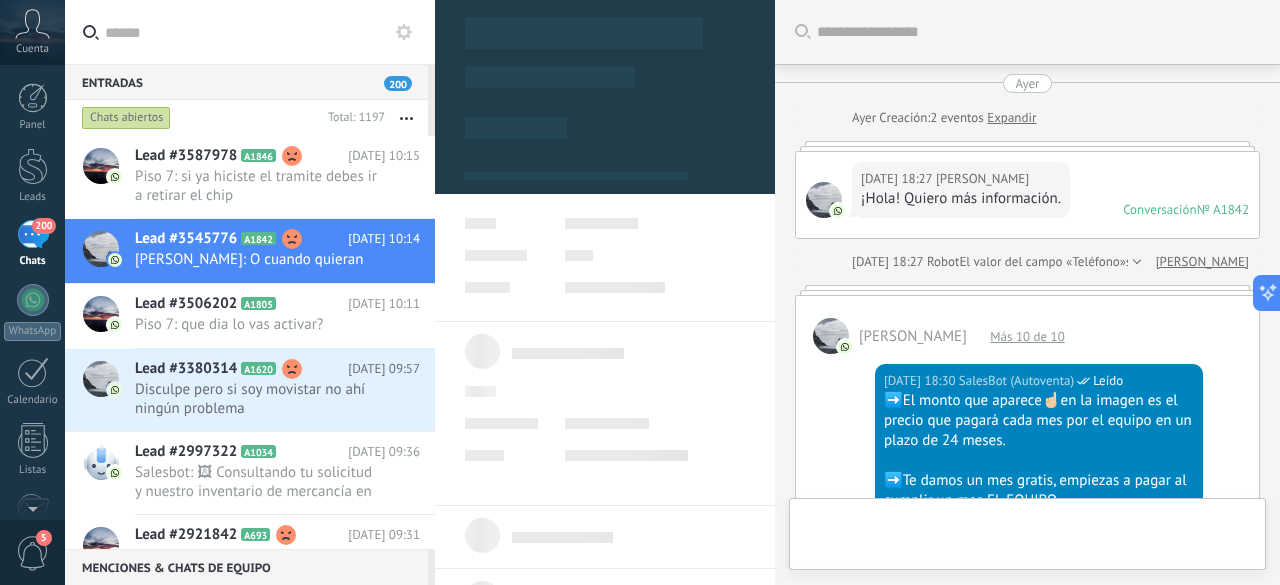 type on "**********" 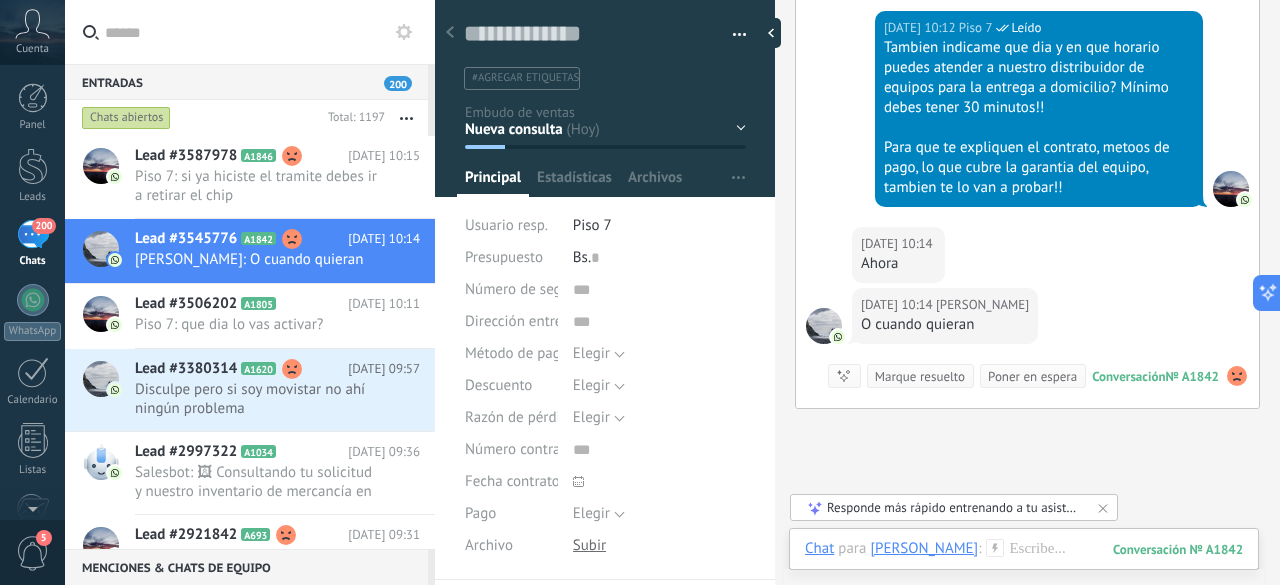 scroll, scrollTop: 3559, scrollLeft: 0, axis: vertical 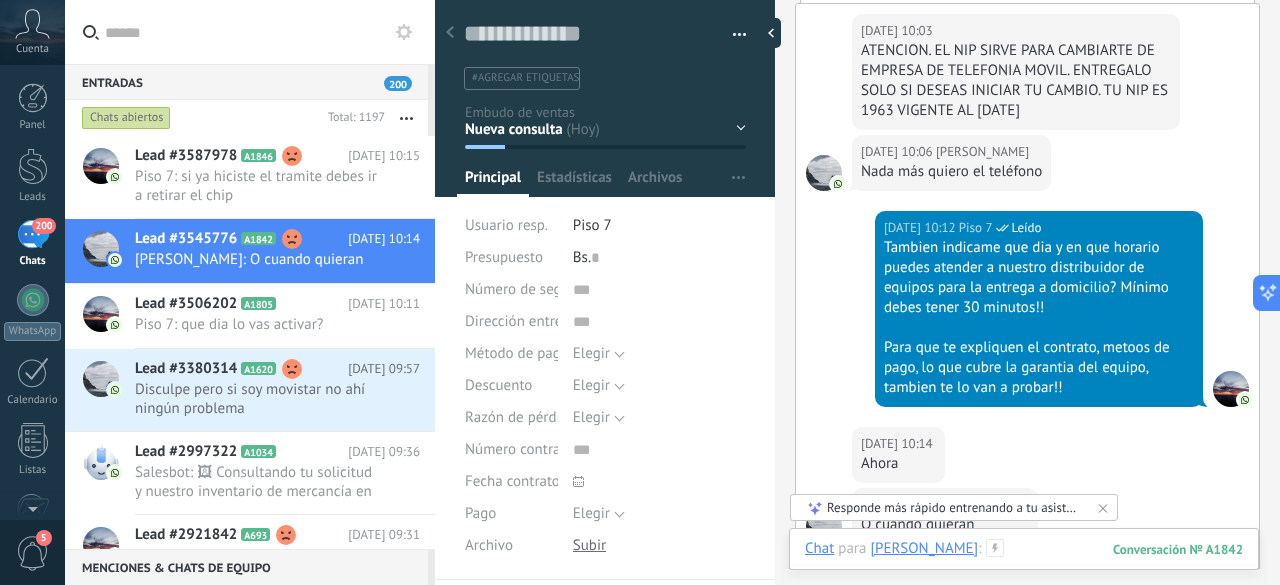 click at bounding box center [1024, 569] 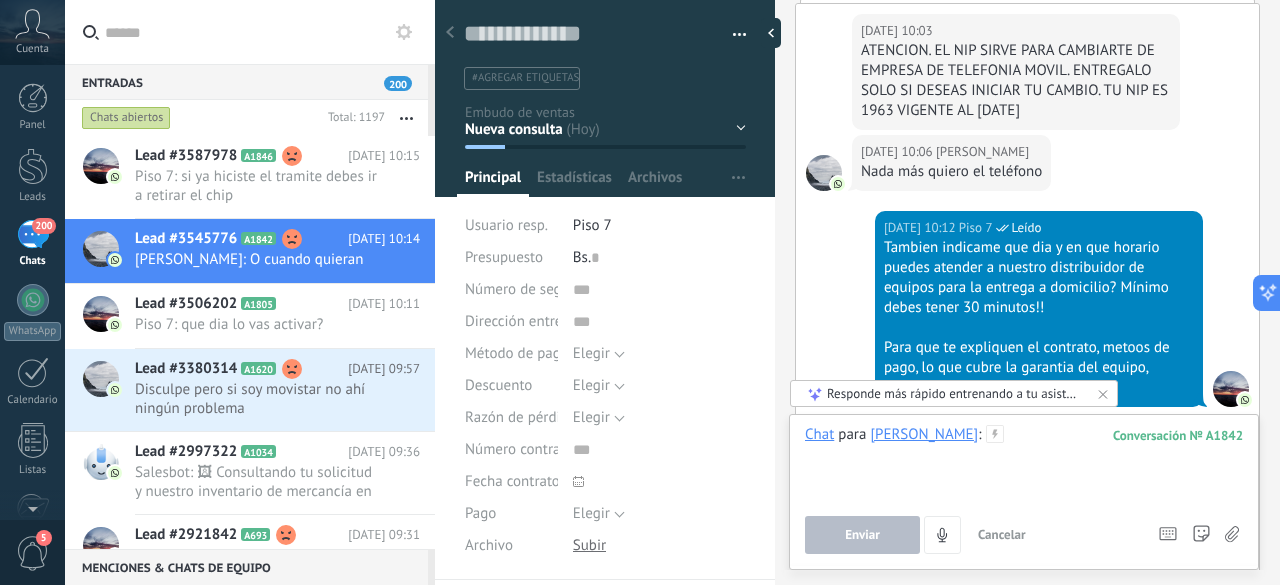 type 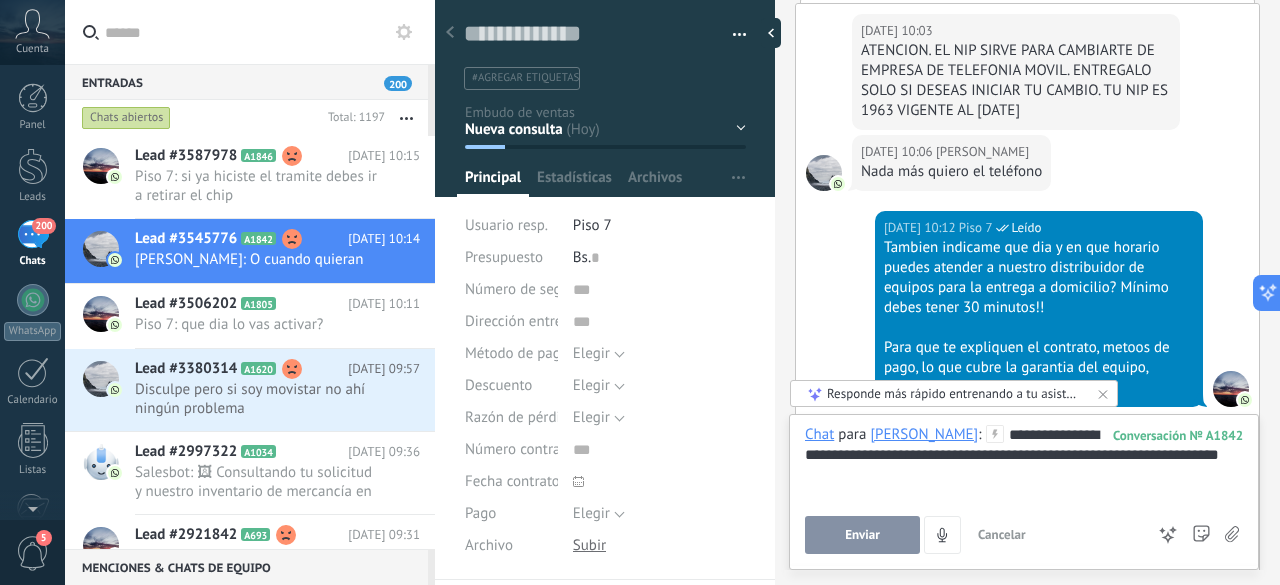 click on "**********" at bounding box center [1024, 463] 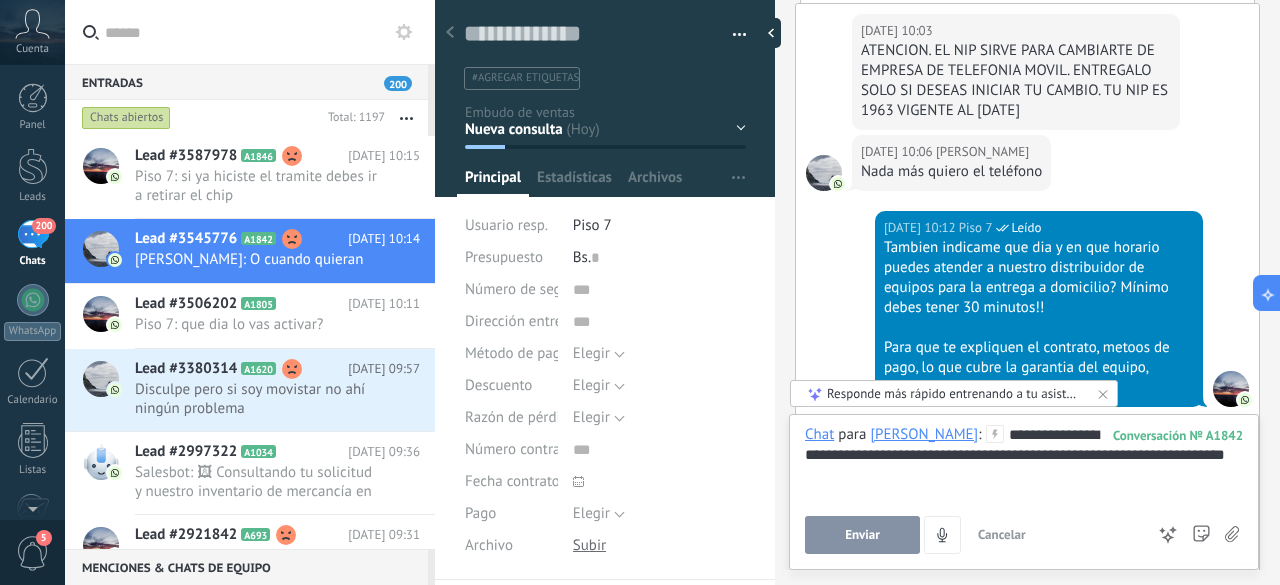 click on "**********" at bounding box center [1024, 463] 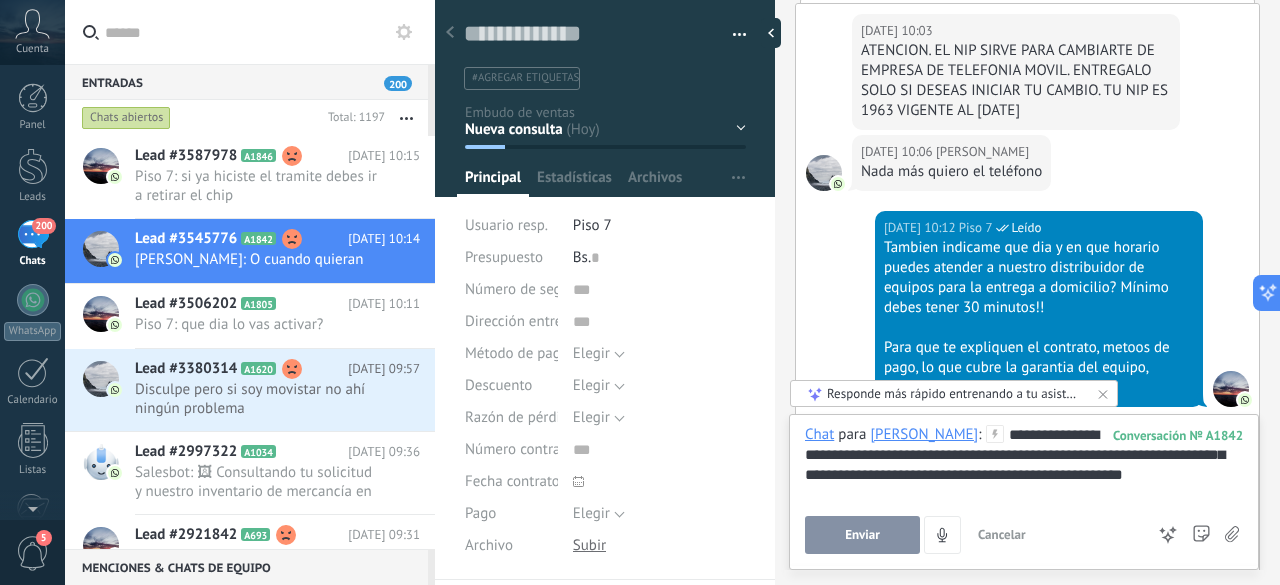 click on "Enviar" at bounding box center (862, 535) 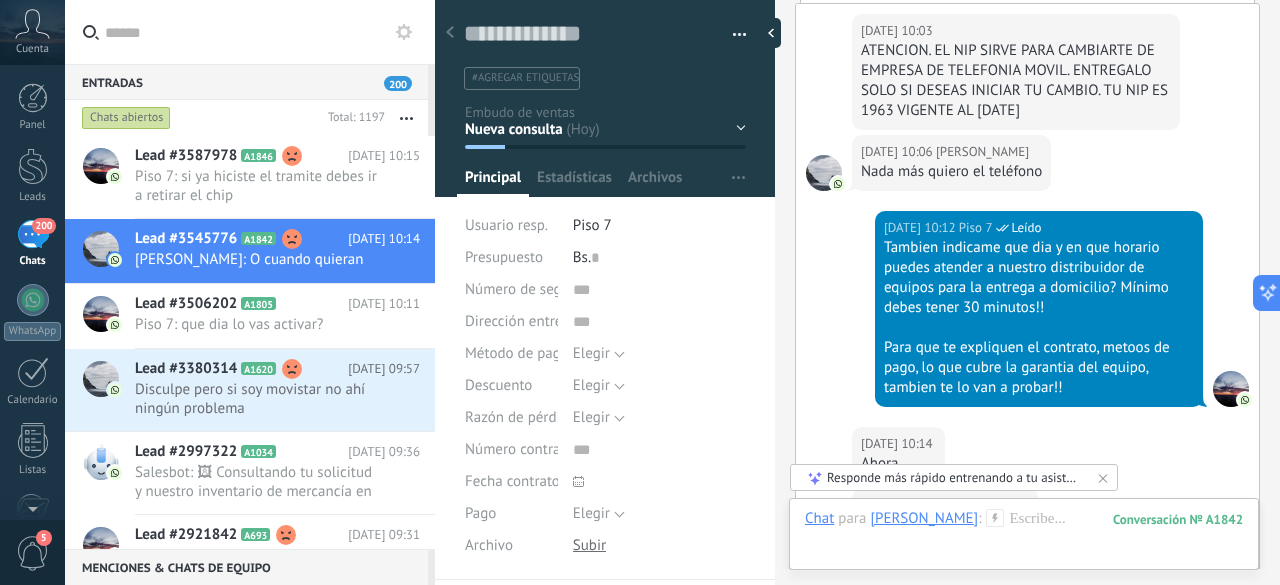 scroll, scrollTop: 4088, scrollLeft: 0, axis: vertical 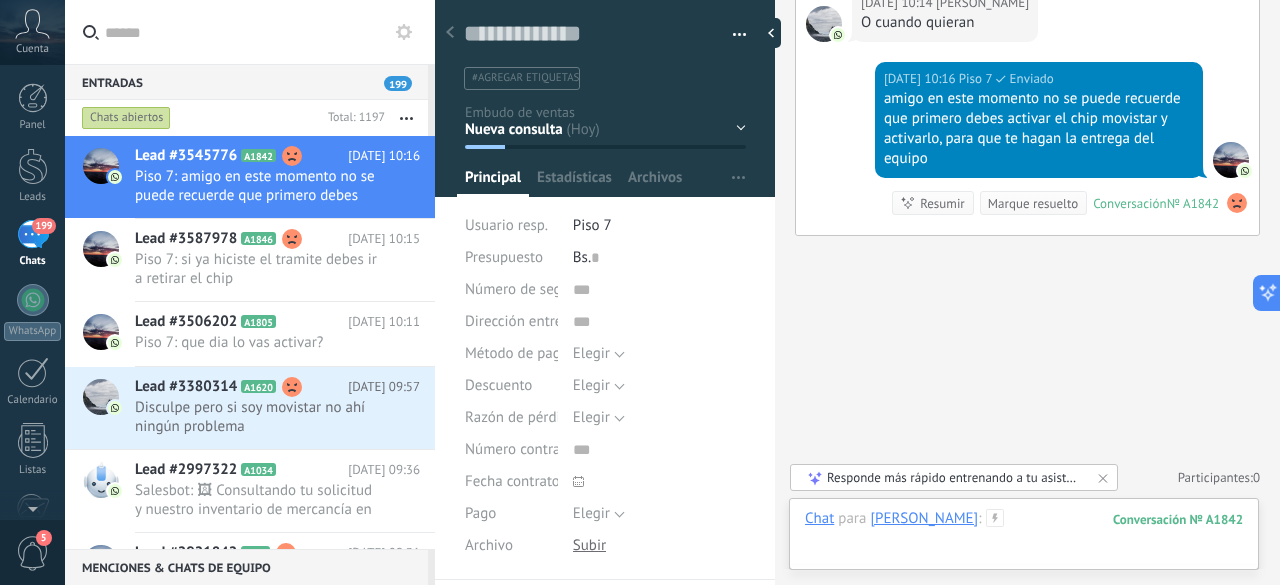 click at bounding box center (1024, 539) 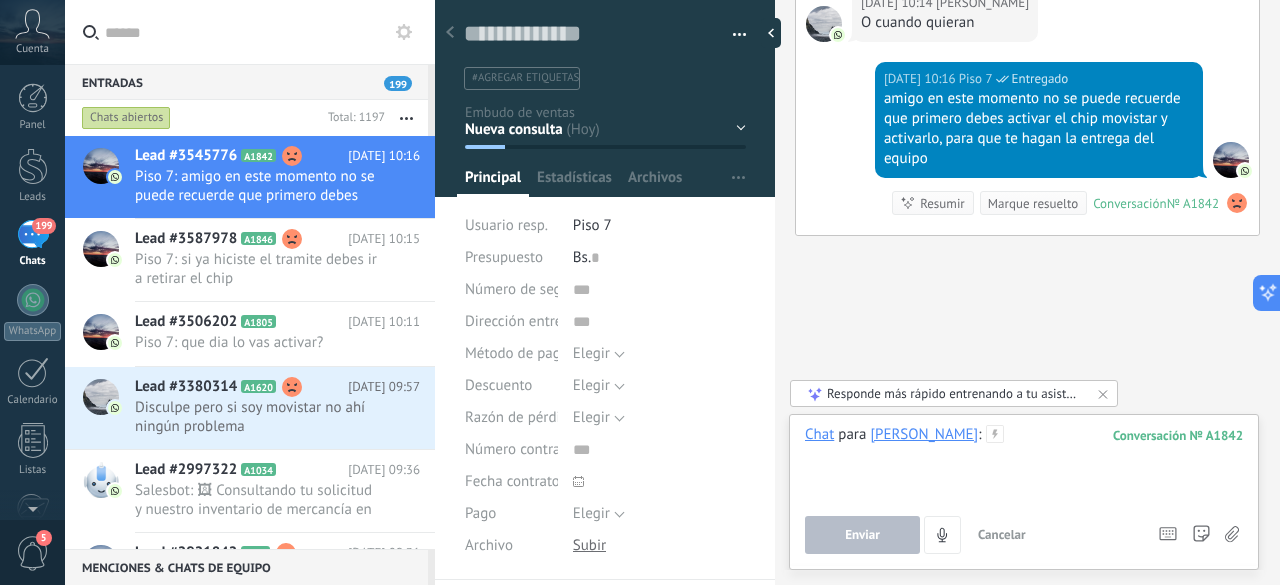 type 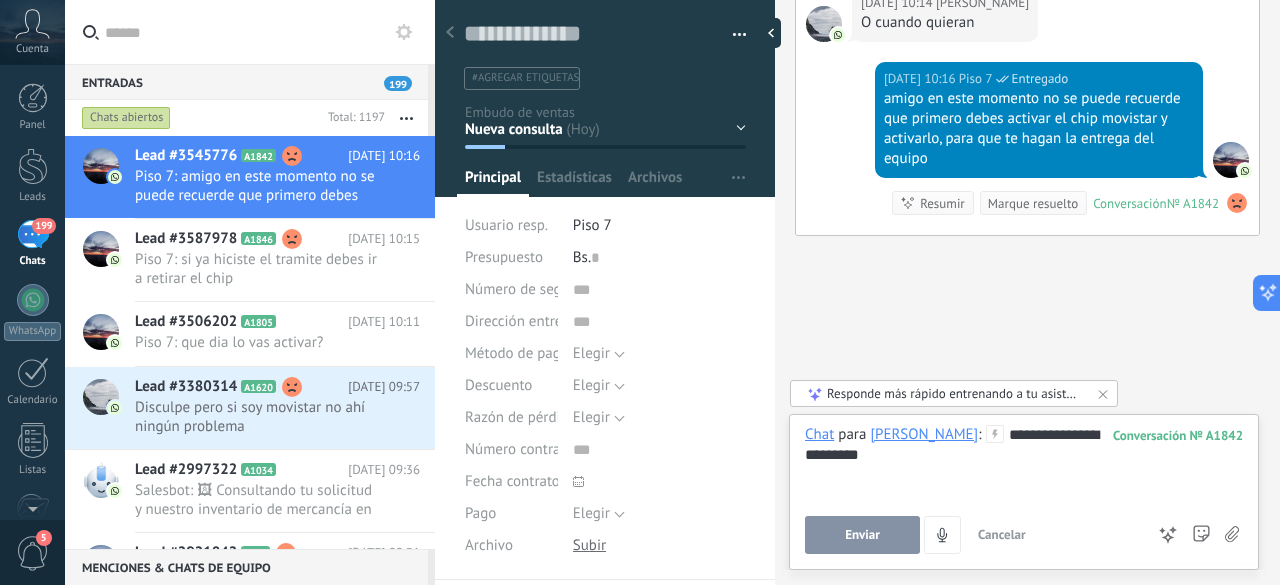 click on "**********" at bounding box center [1024, 492] 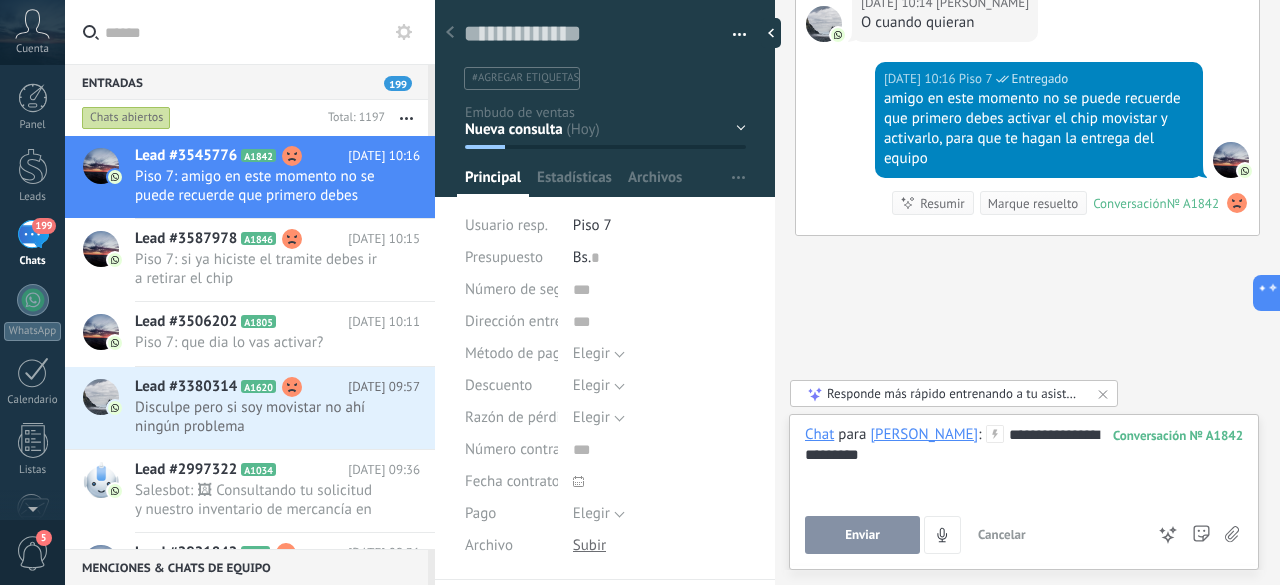 click on "Enviar" at bounding box center [862, 535] 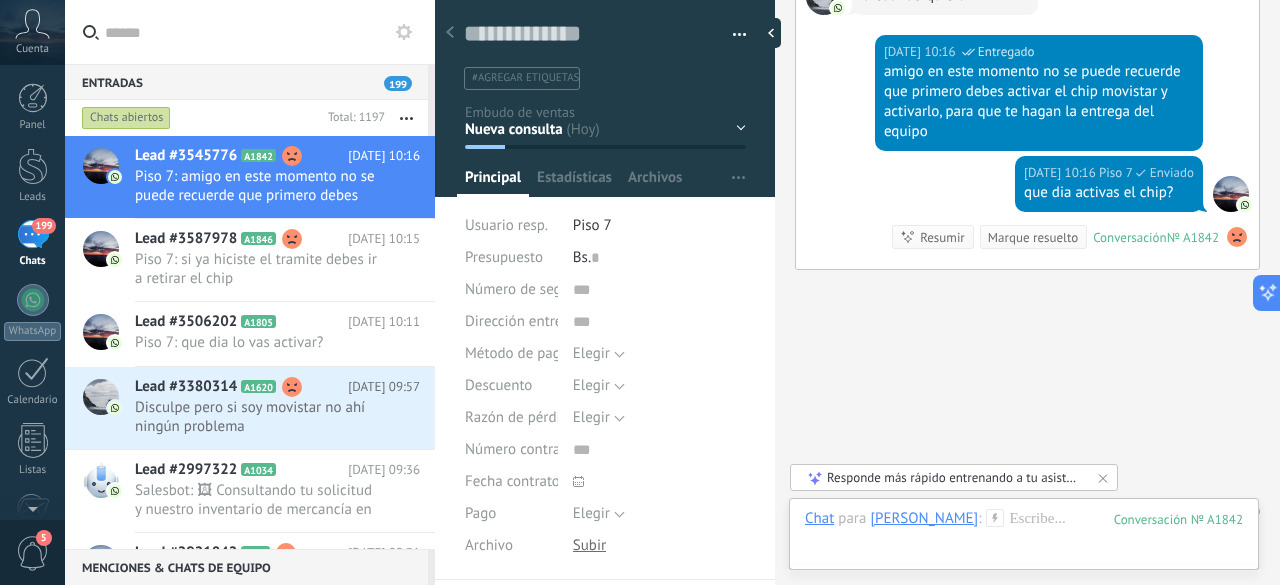 scroll, scrollTop: 4149, scrollLeft: 0, axis: vertical 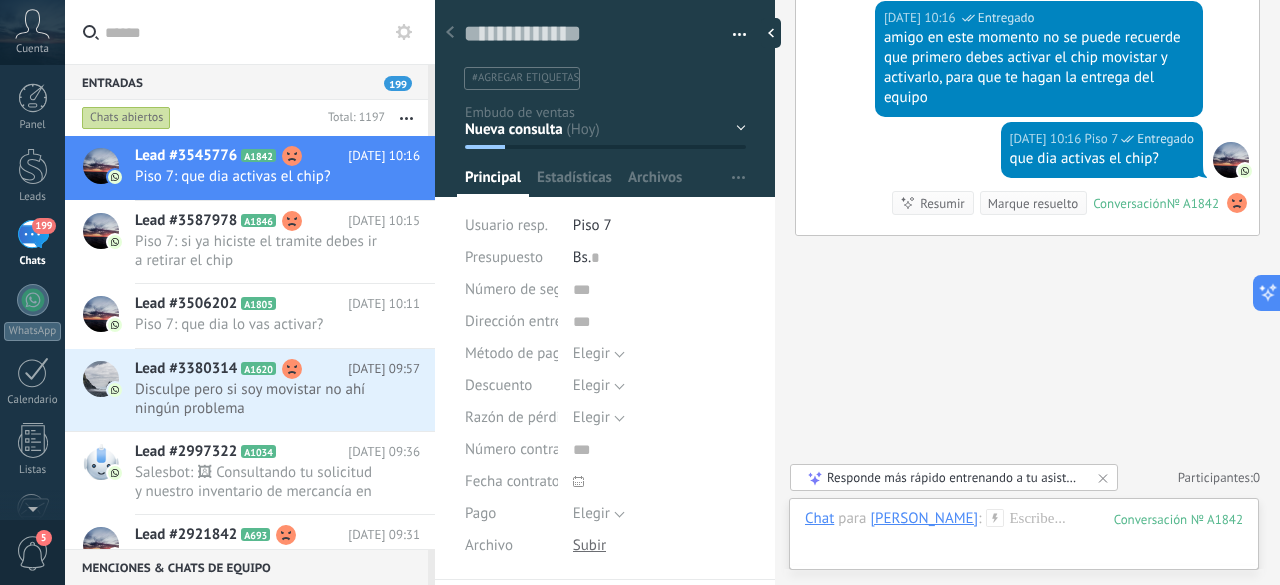 click on "Nueva consulta
Cualificado
Cotización enviada
Pedido creado
Pedido completado
Pedido enviado" at bounding box center [0, 0] 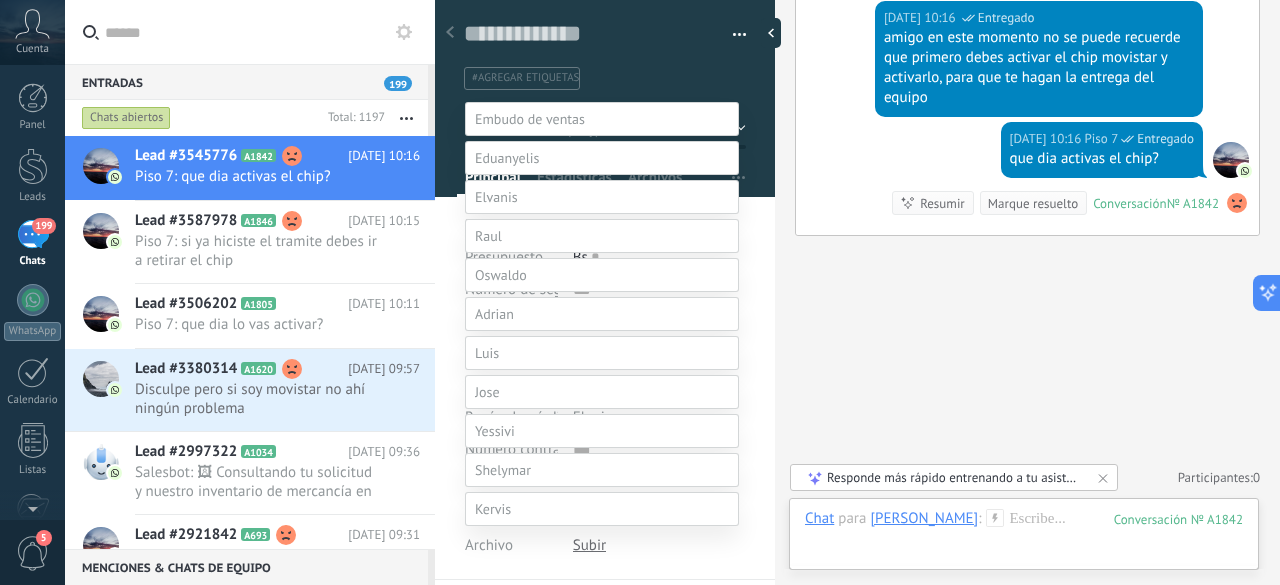 click on "Cualificado" at bounding box center [0, 0] 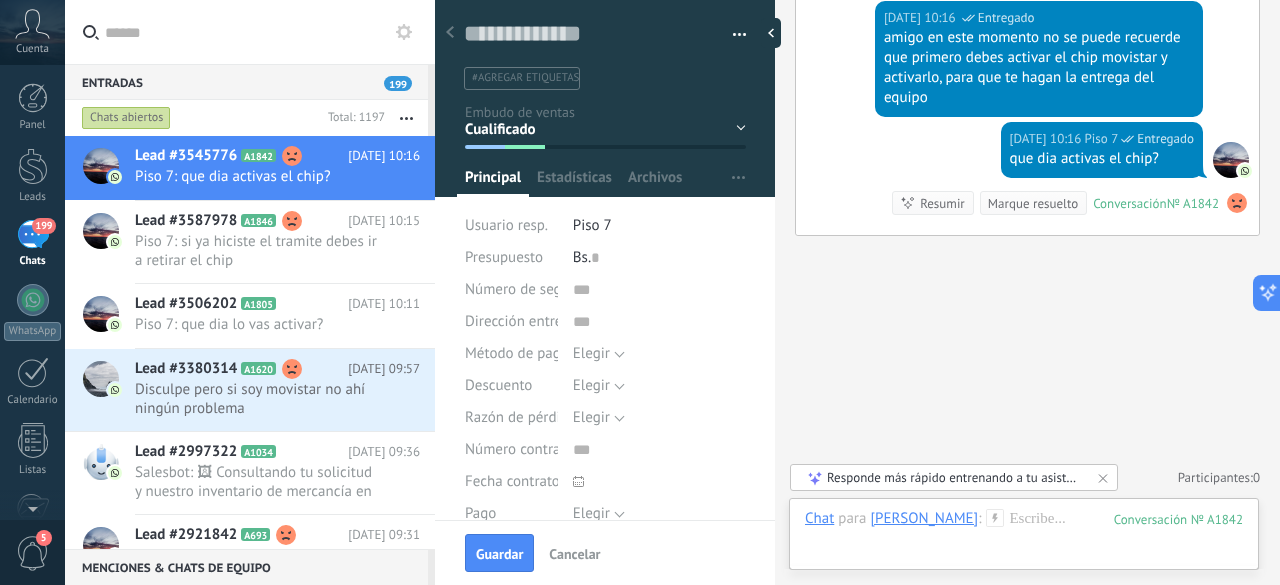 click on "Nueva consulta
Cualificado
Cotización enviada
Pedido creado
Pedido completado
Pedido enviado" at bounding box center [0, 0] 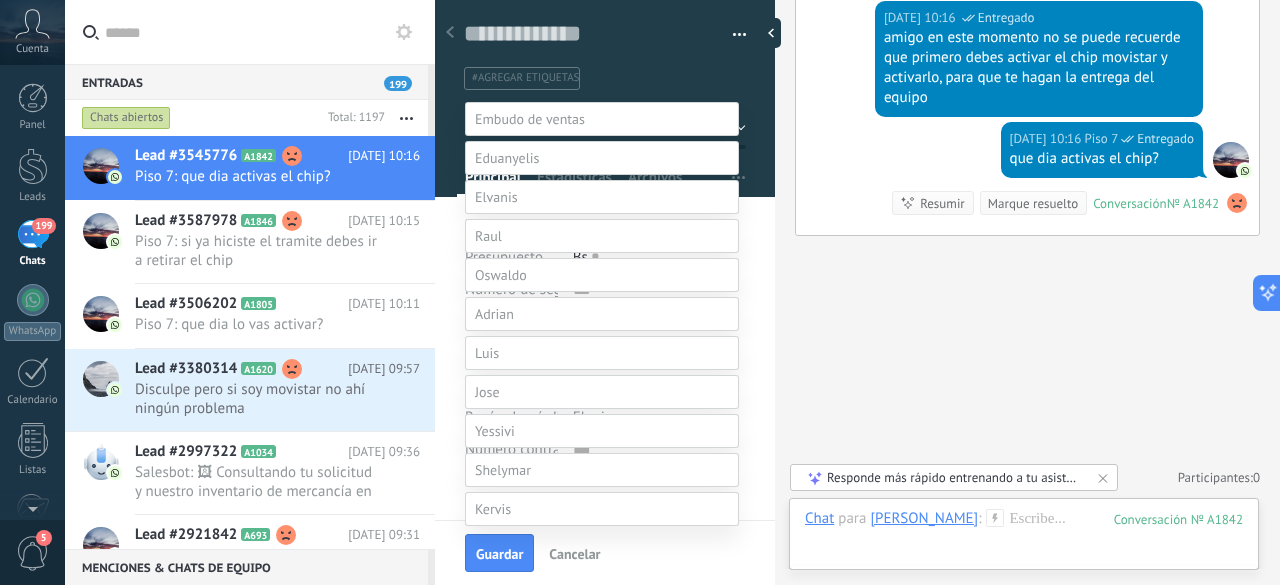 click on "Cotización enviada" at bounding box center [0, 0] 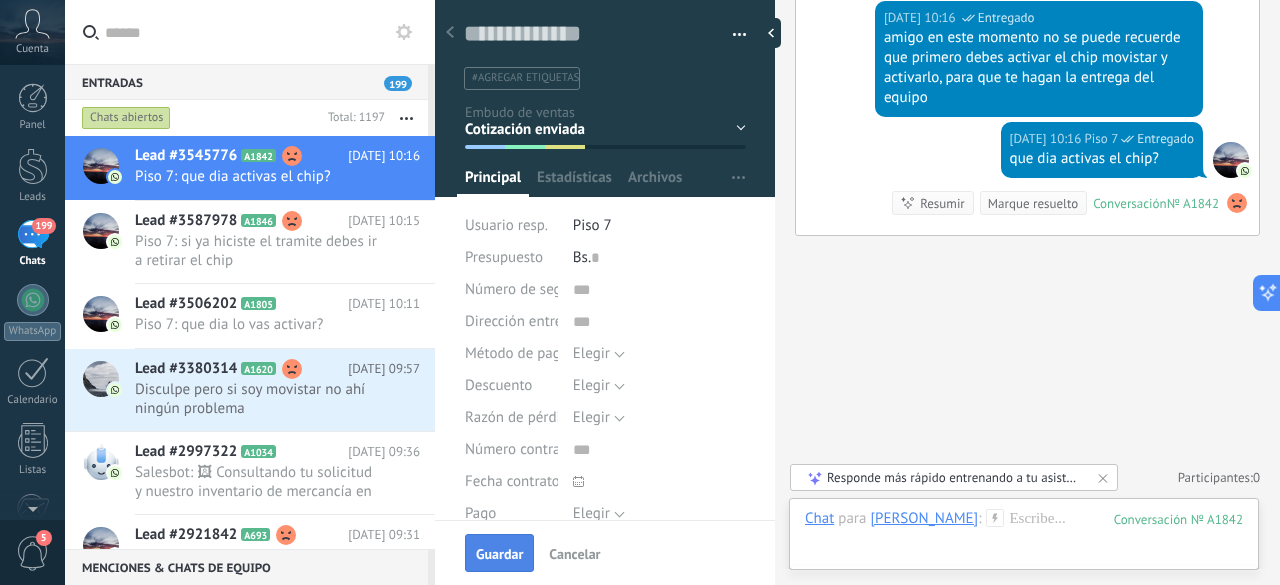 click on "Guardar" at bounding box center (499, 554) 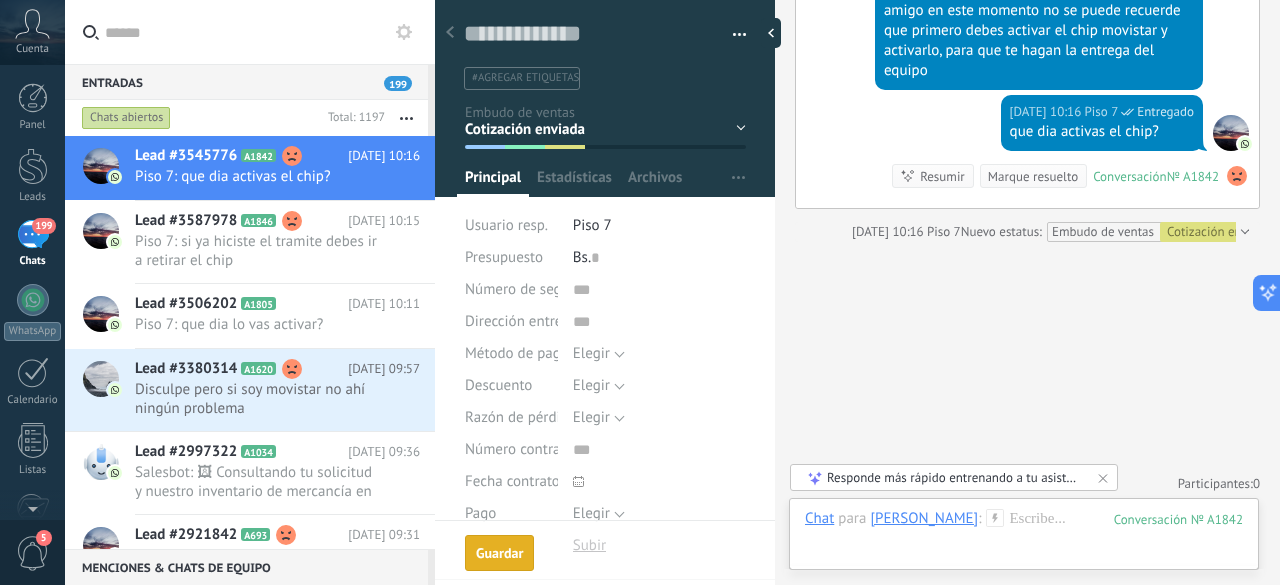 scroll, scrollTop: 4182, scrollLeft: 0, axis: vertical 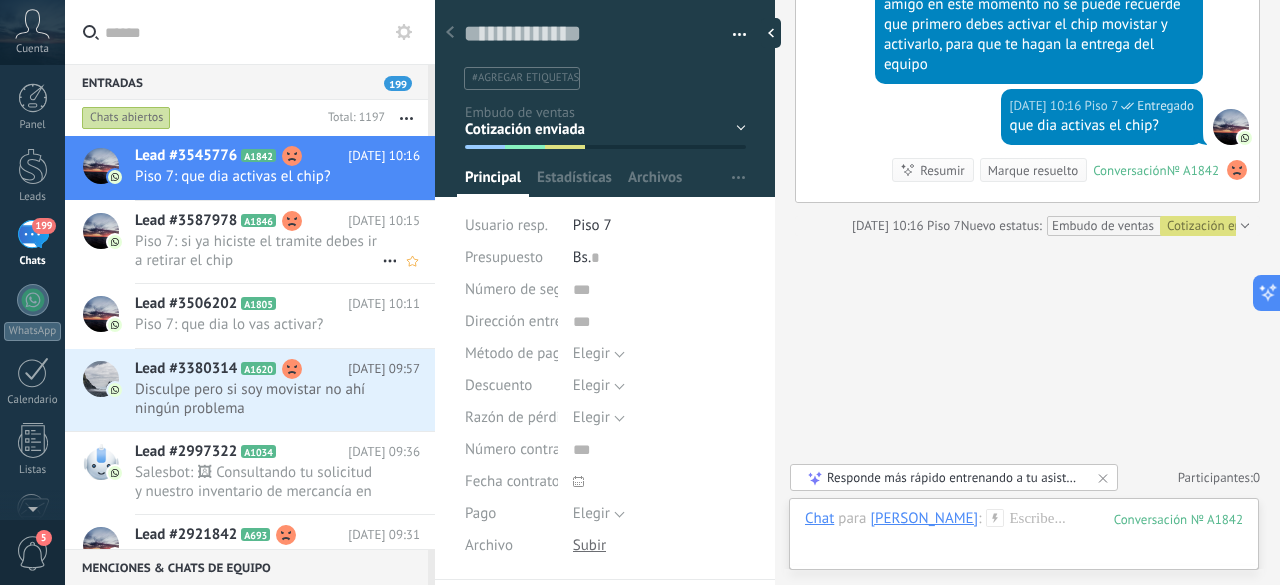 click on "Lead #3587978" at bounding box center (186, 221) 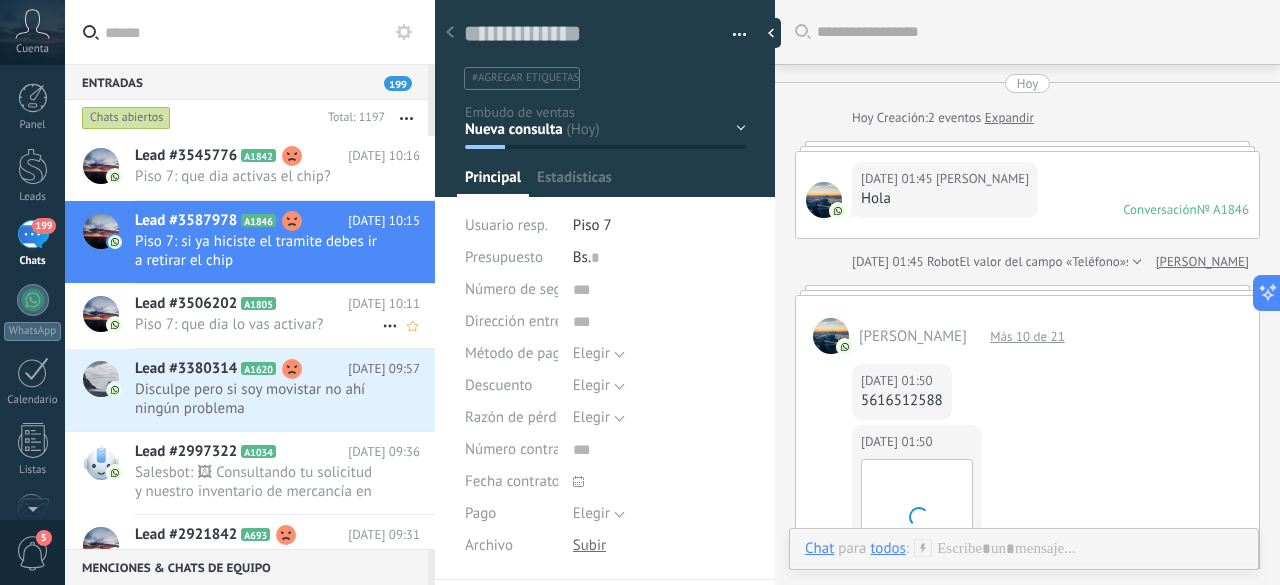 click on "Lead #3506202" at bounding box center [186, 304] 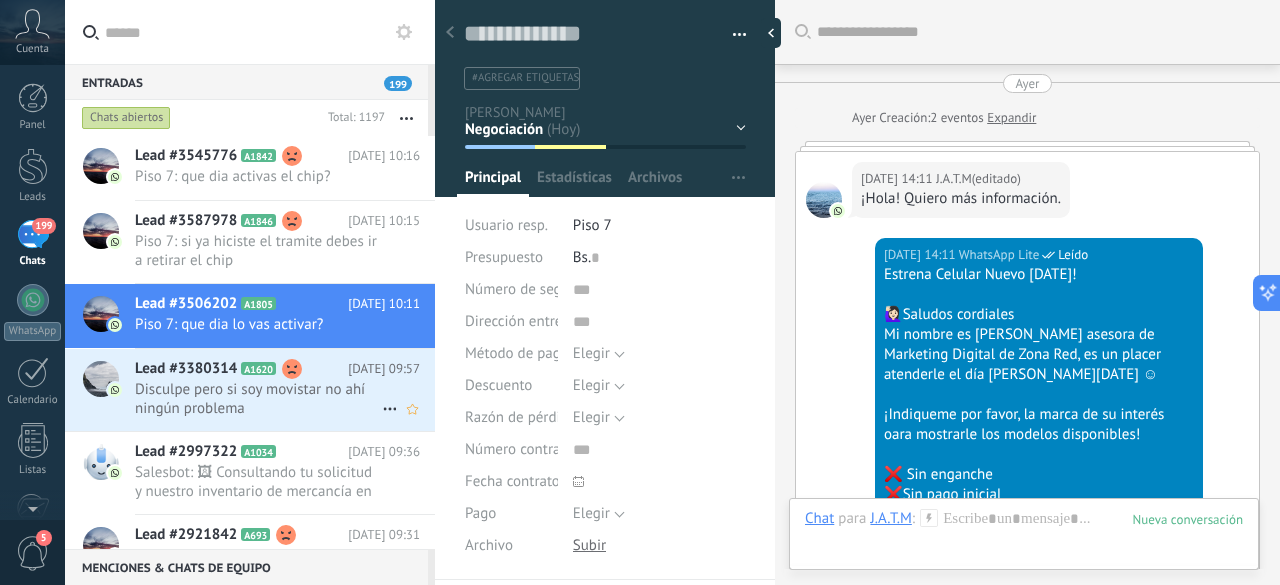 scroll, scrollTop: 30, scrollLeft: 0, axis: vertical 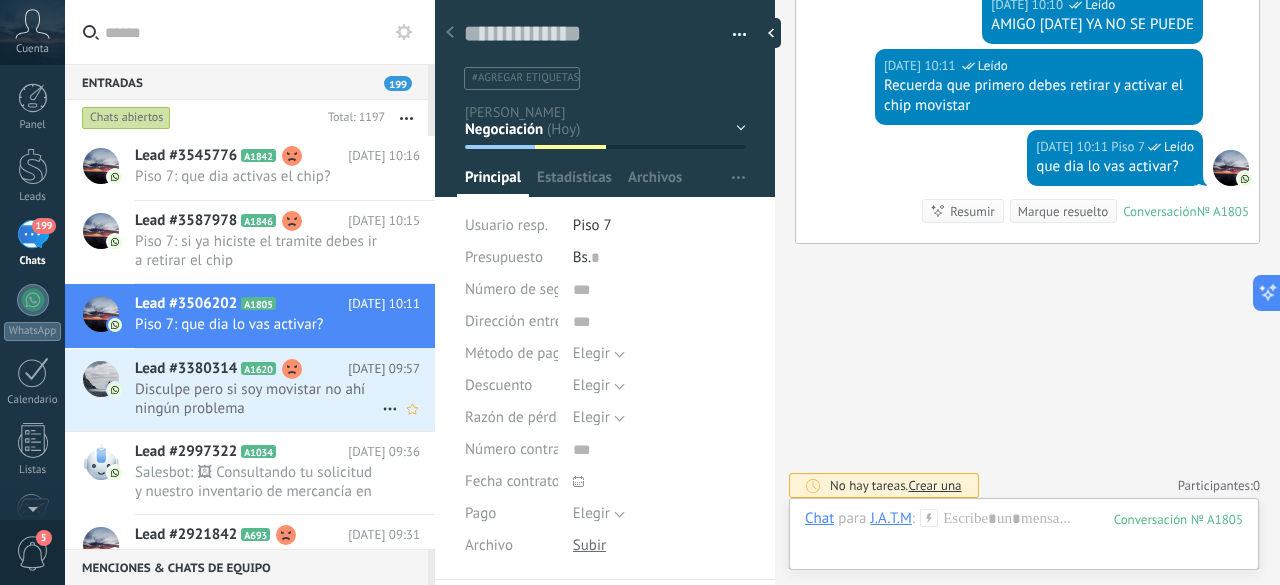 click on "Lead #3380314" at bounding box center (186, 369) 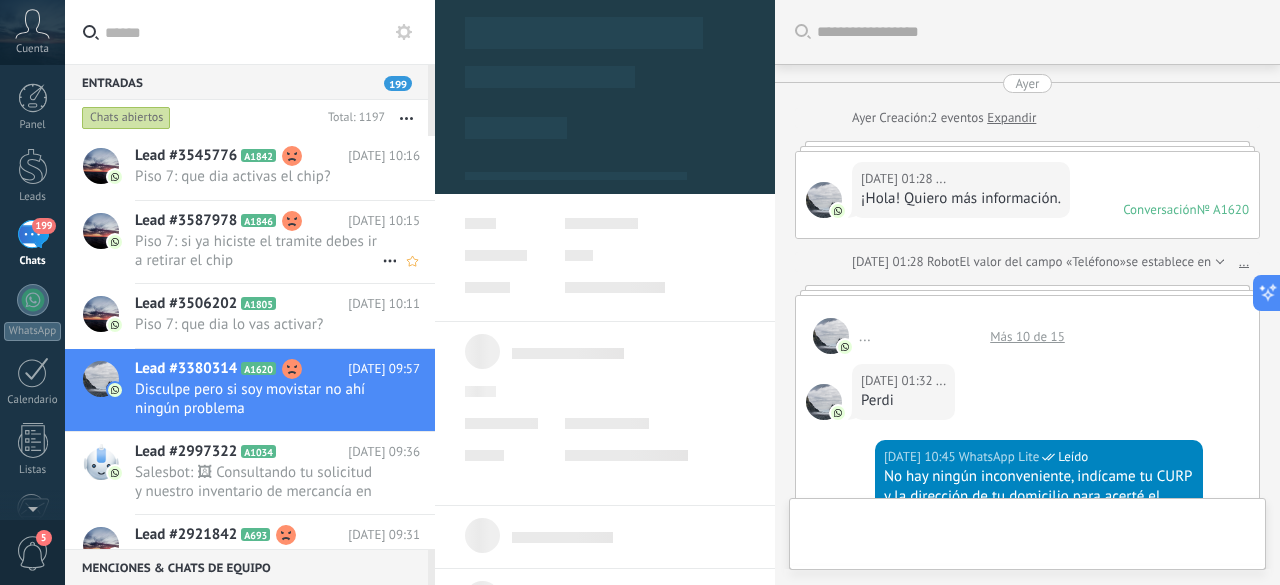 type on "**********" 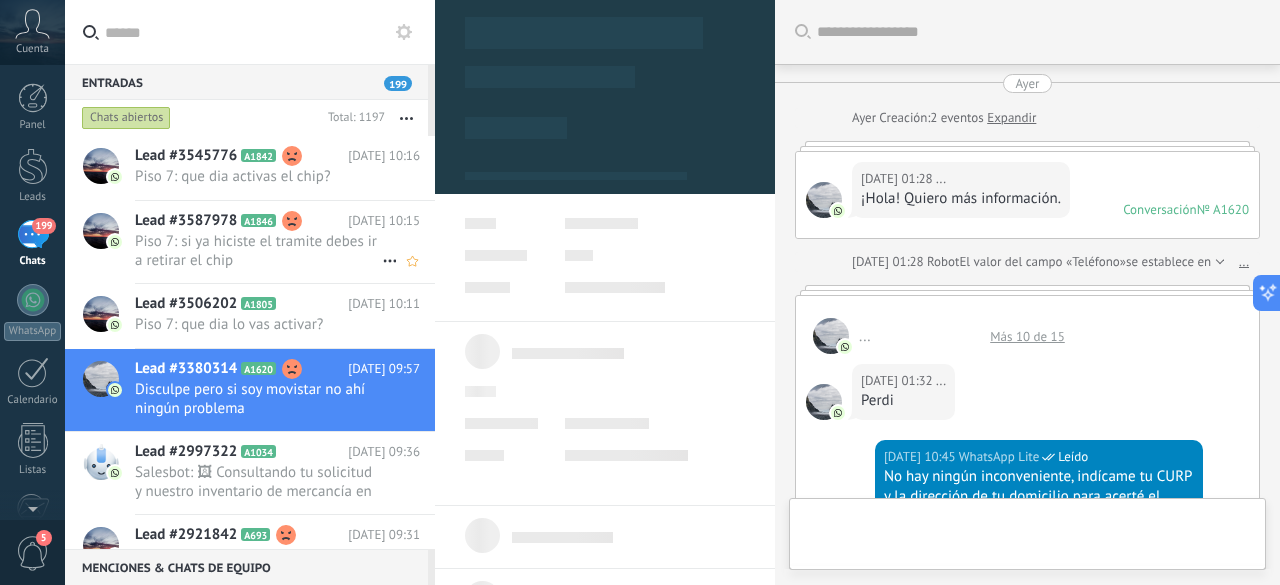 scroll, scrollTop: 30, scrollLeft: 0, axis: vertical 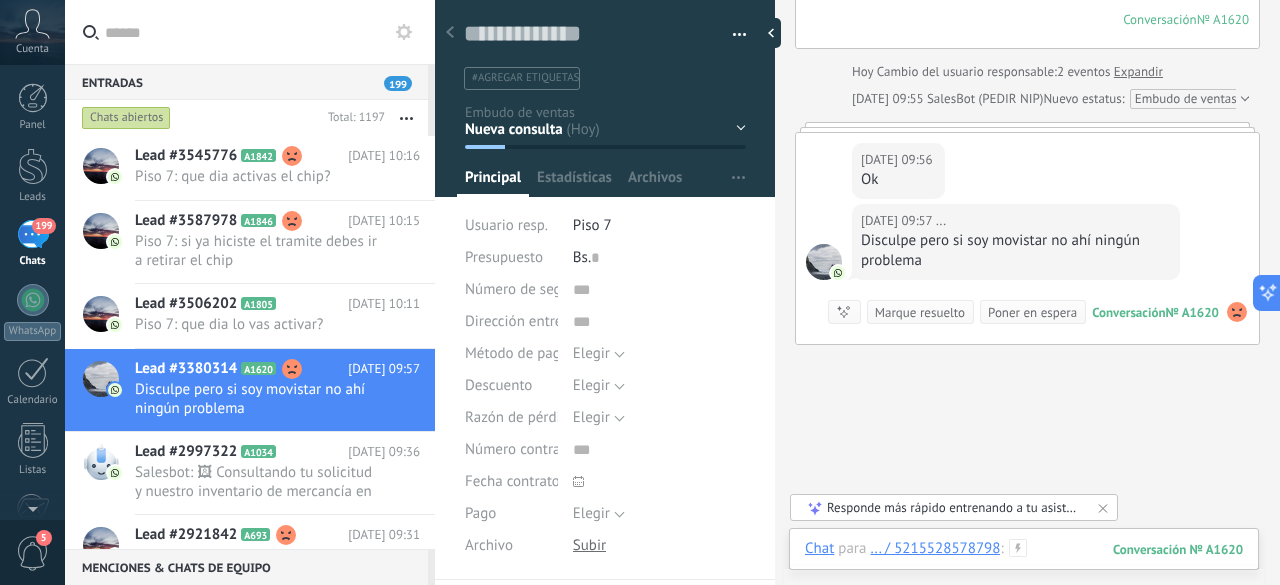 click at bounding box center (1024, 569) 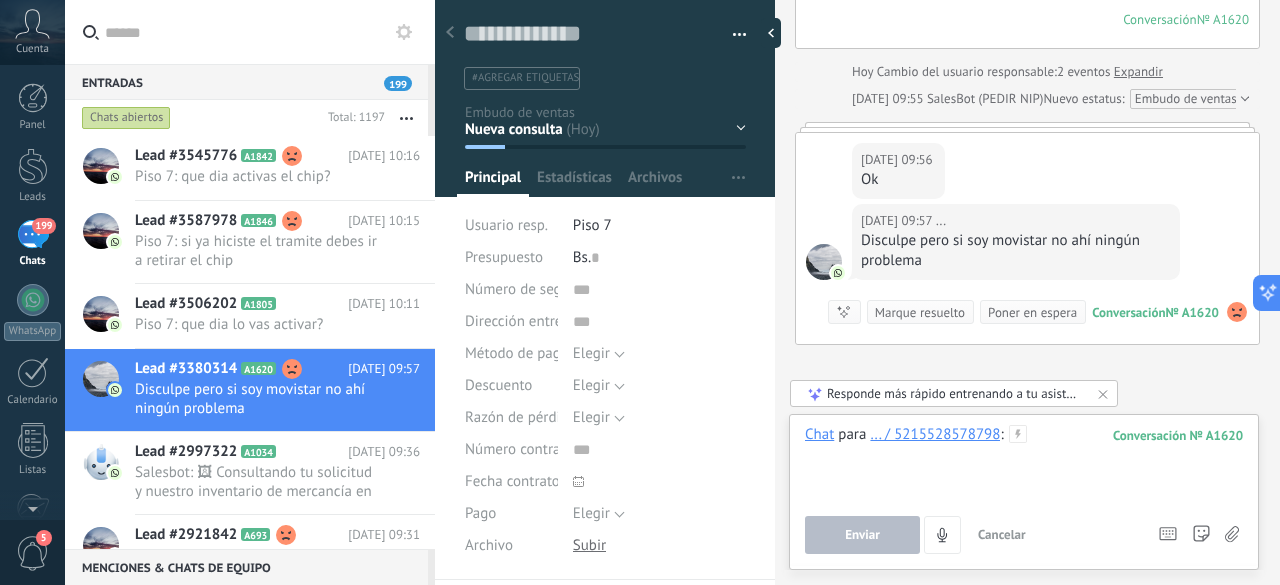 type 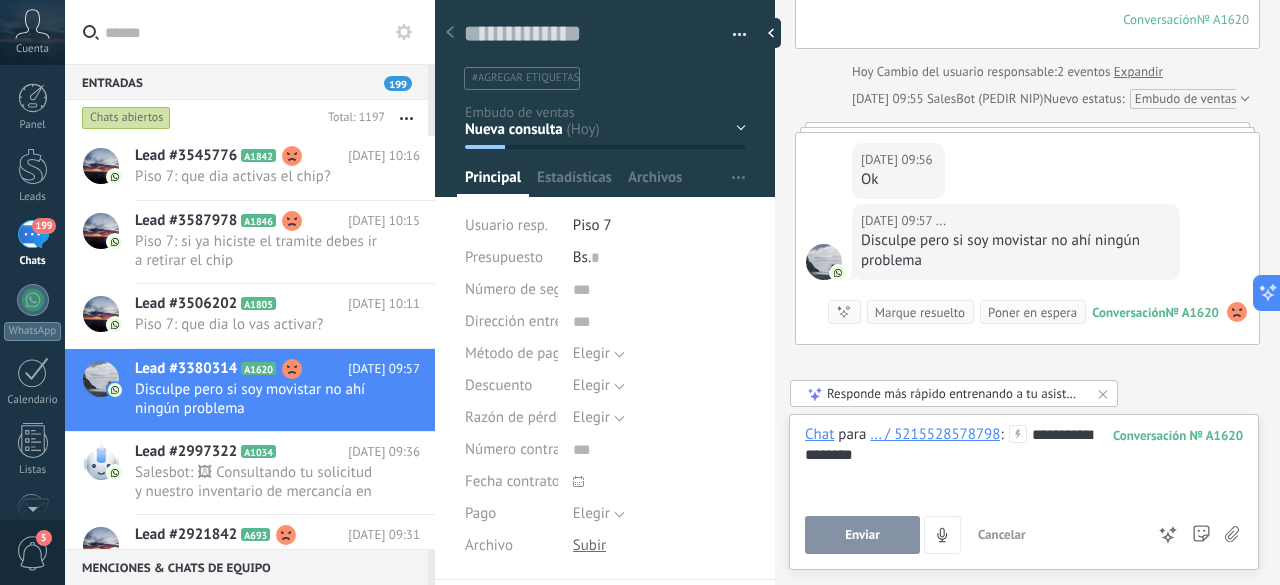 click on "Enviar" at bounding box center (862, 535) 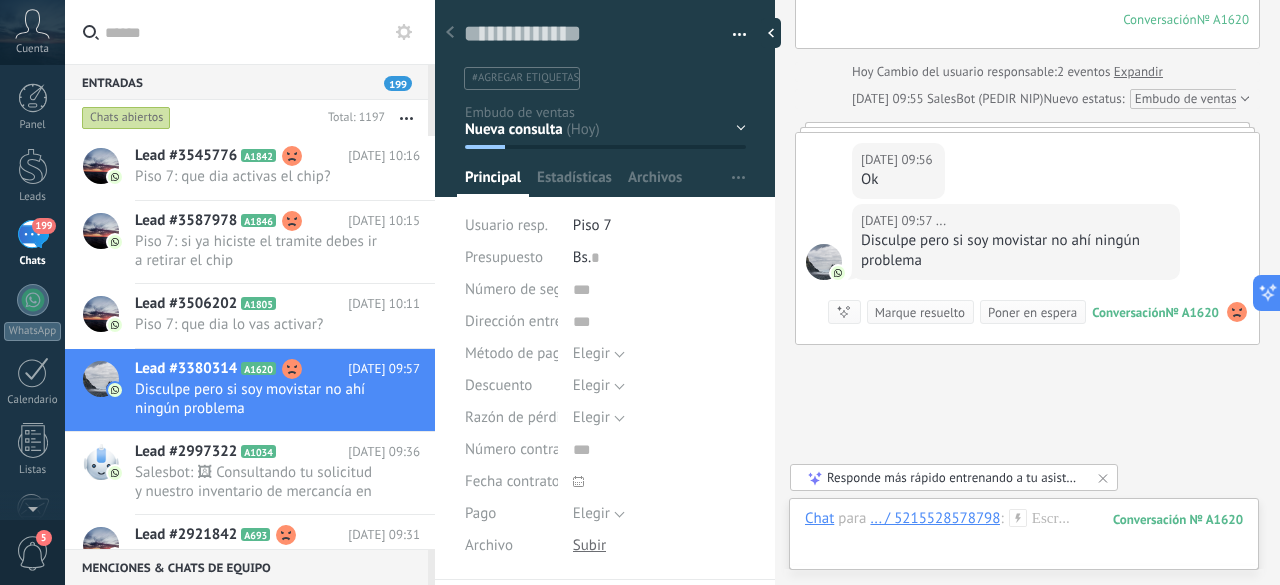 scroll, scrollTop: 3041, scrollLeft: 0, axis: vertical 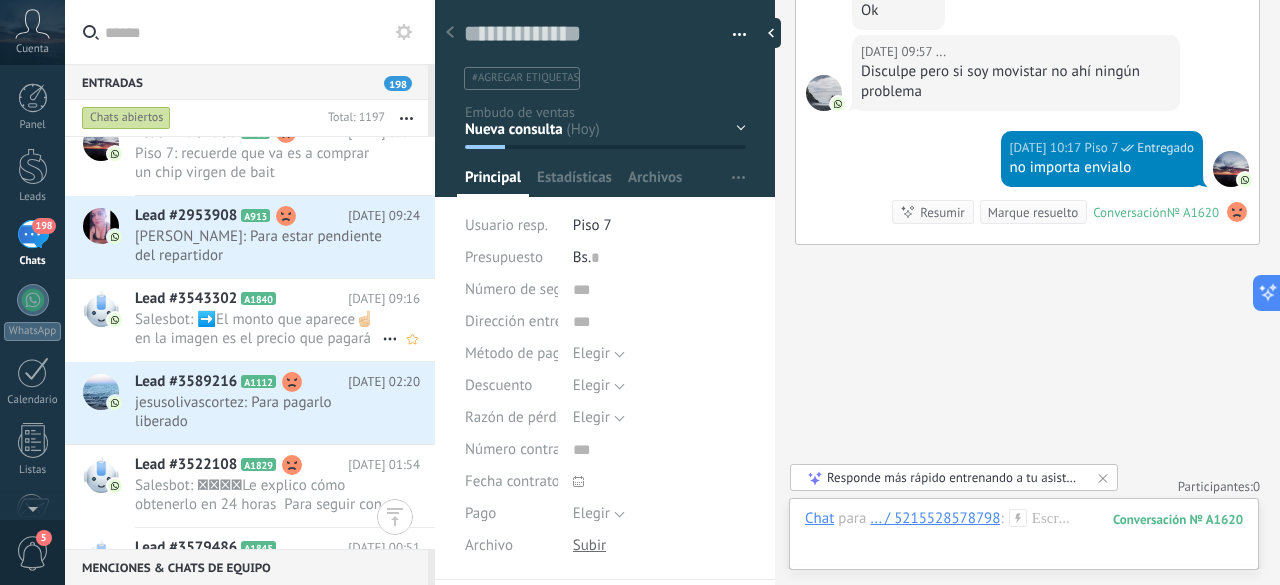 click on "Salesbot: ➡️El monto que aparece☝🏻en la imagen es el precio que pagará cada mes por el equipo en un plazo de 24 meses.
..." at bounding box center [258, 329] 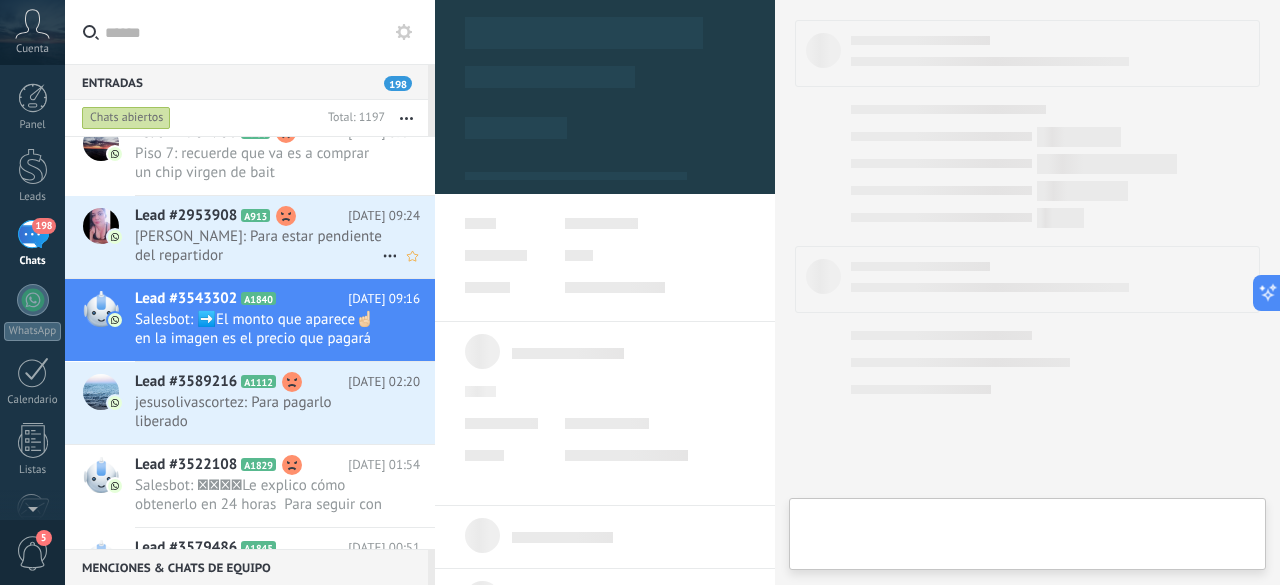 click on "Lead #2953908" at bounding box center (186, 216) 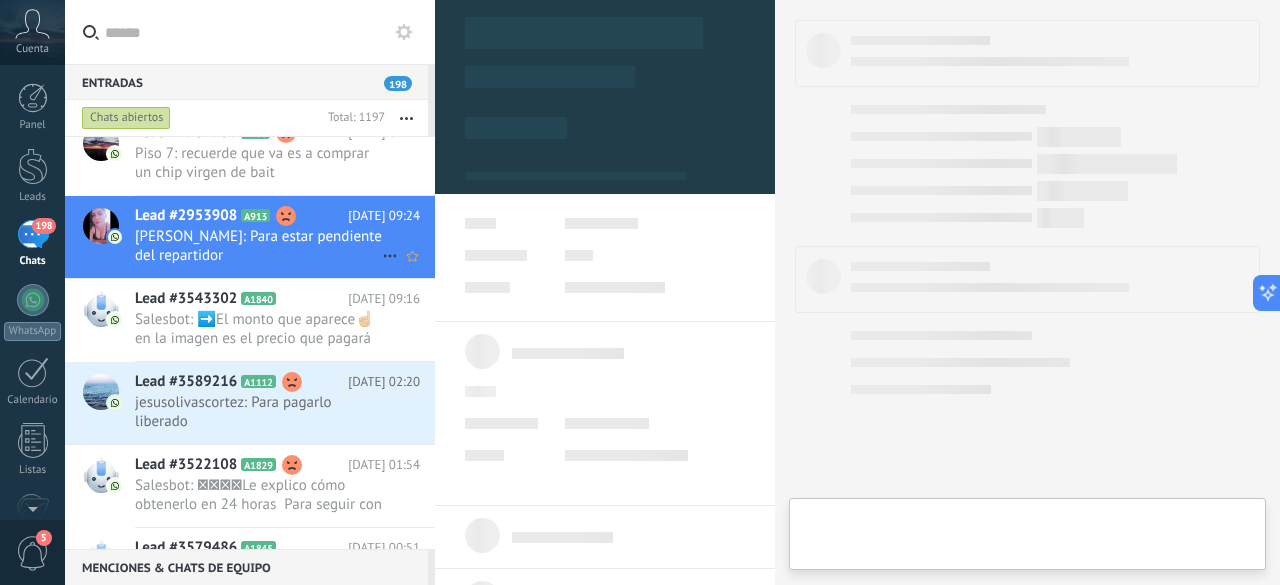 type on "**********" 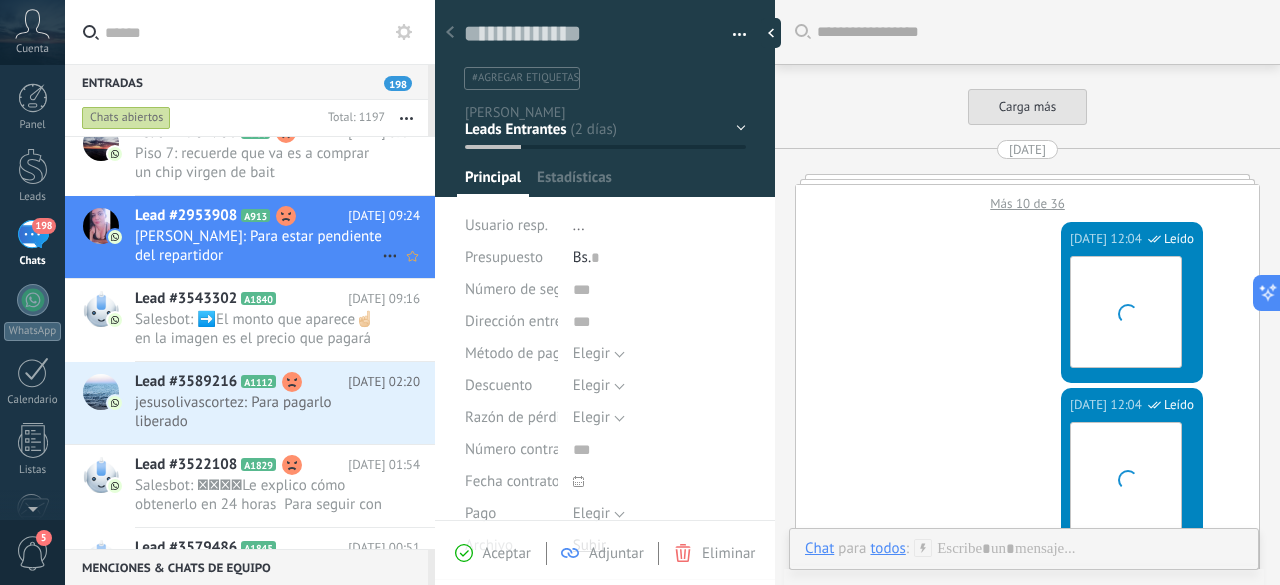 scroll, scrollTop: 30, scrollLeft: 0, axis: vertical 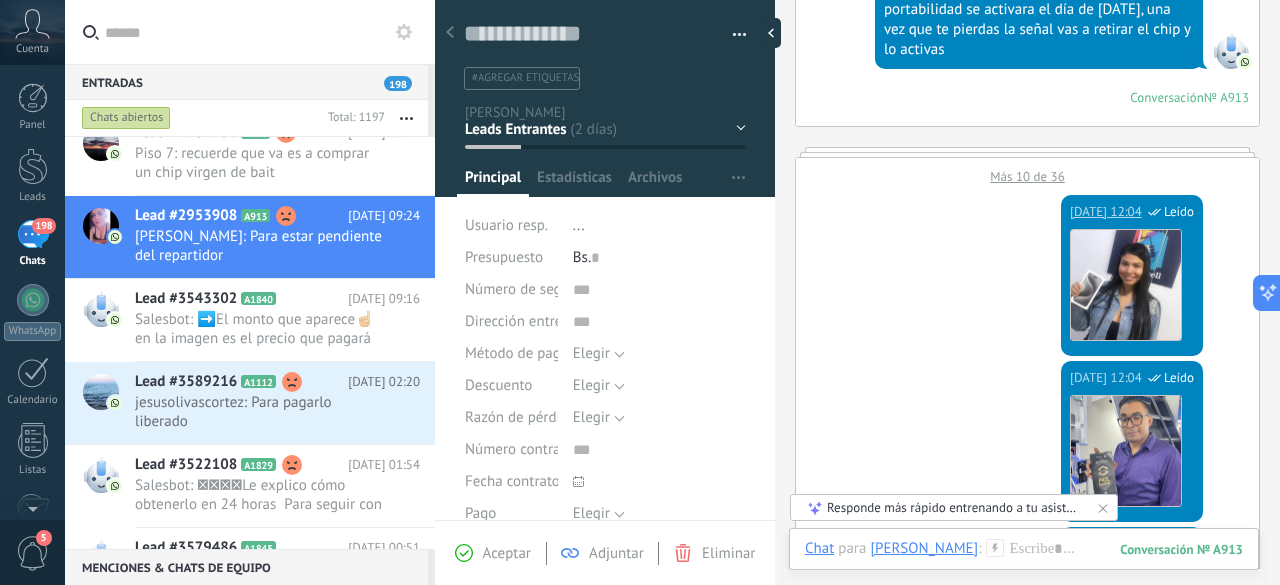 click on "Más 10 de 36" at bounding box center [1027, 171] 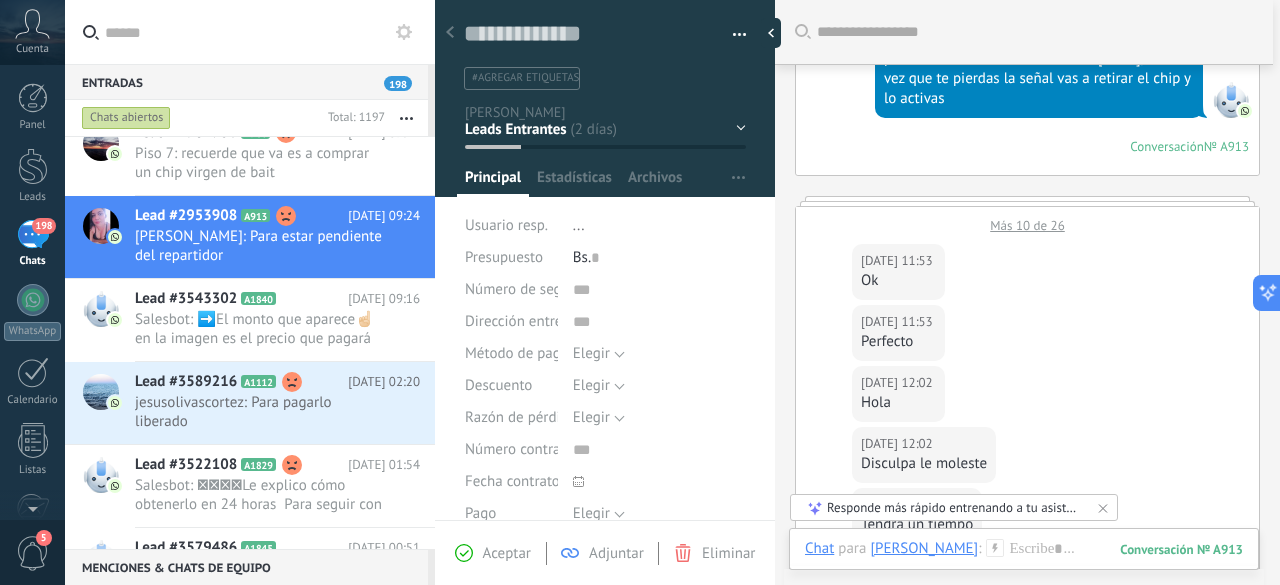 click on "Más 10 de 26" at bounding box center [1027, 220] 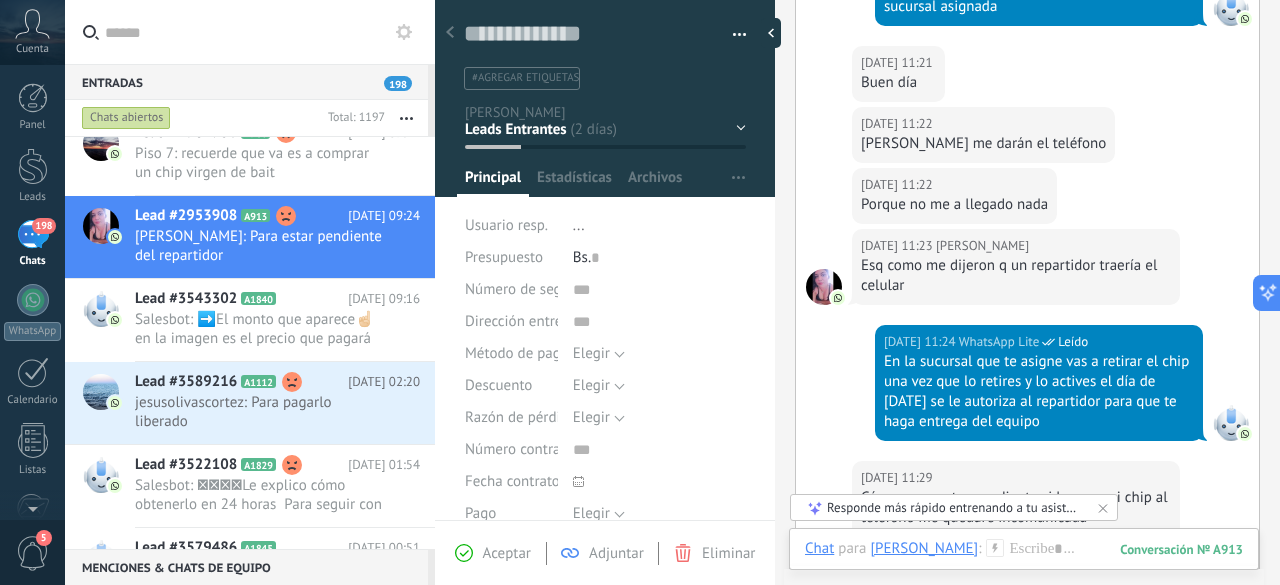 scroll, scrollTop: 2036, scrollLeft: 0, axis: vertical 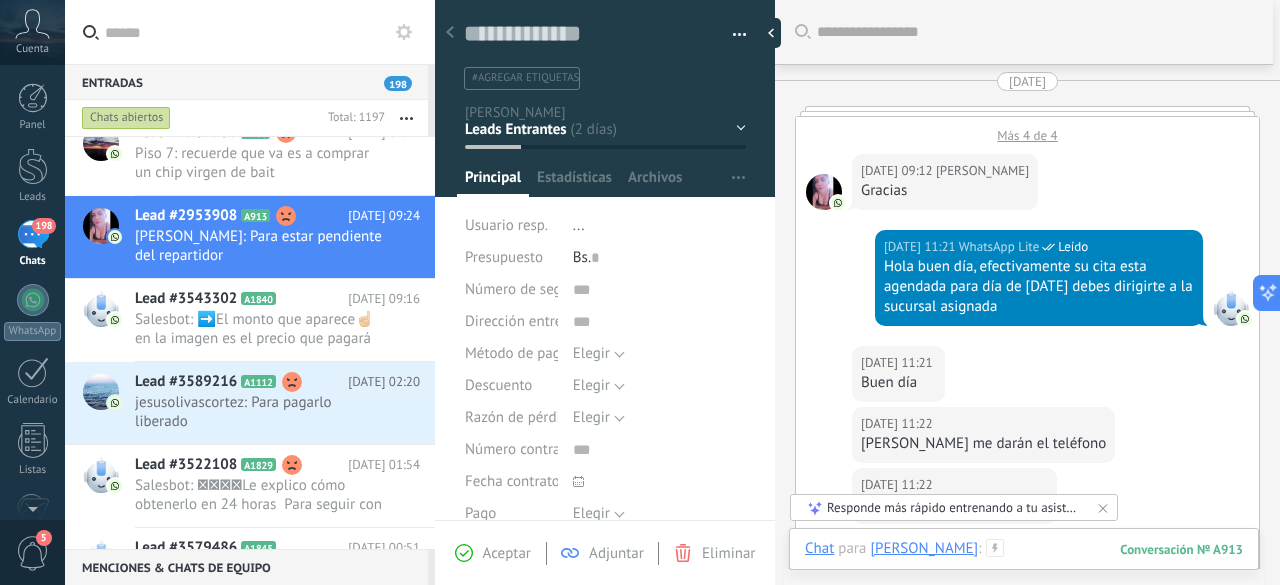 click at bounding box center (1024, 569) 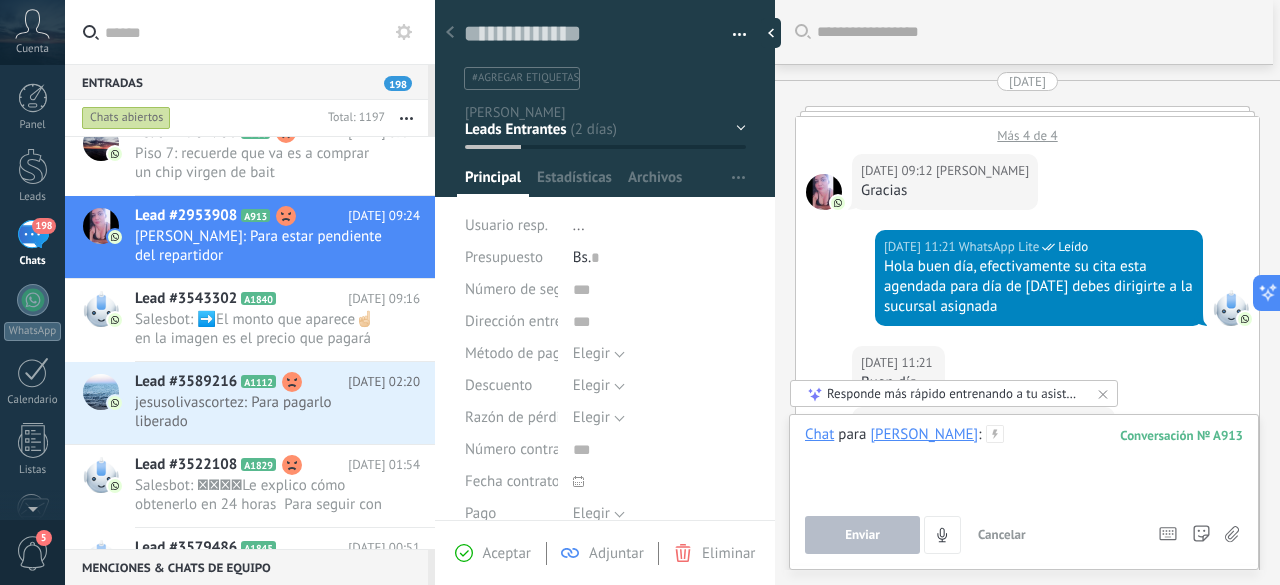 type 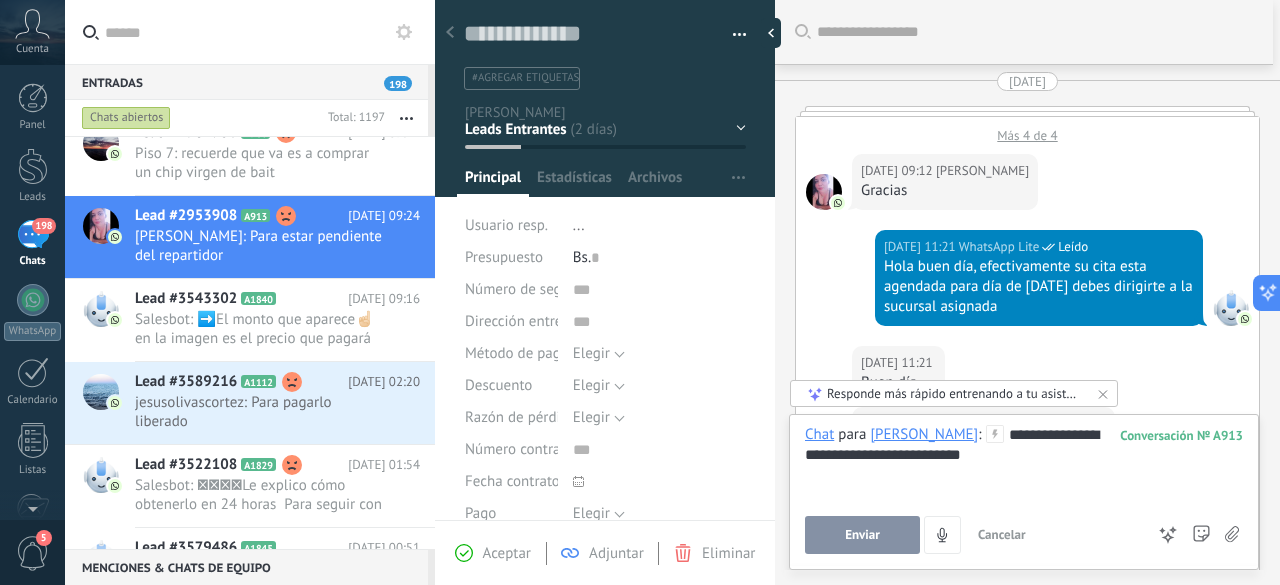 click on "Enviar" at bounding box center (862, 535) 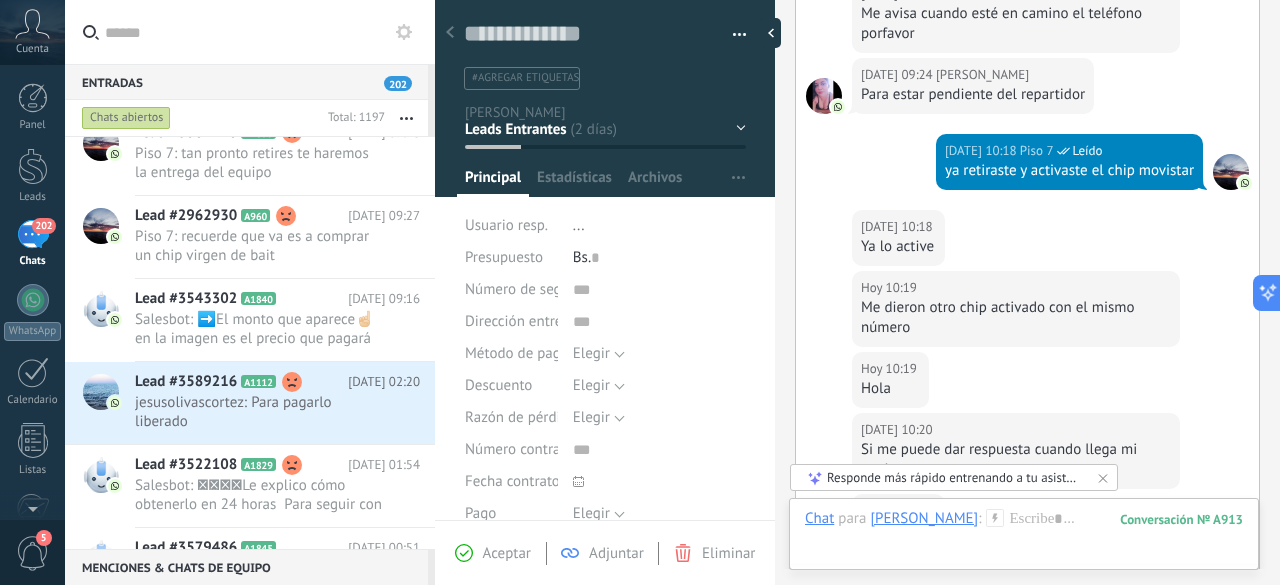 scroll, scrollTop: 7439, scrollLeft: 0, axis: vertical 